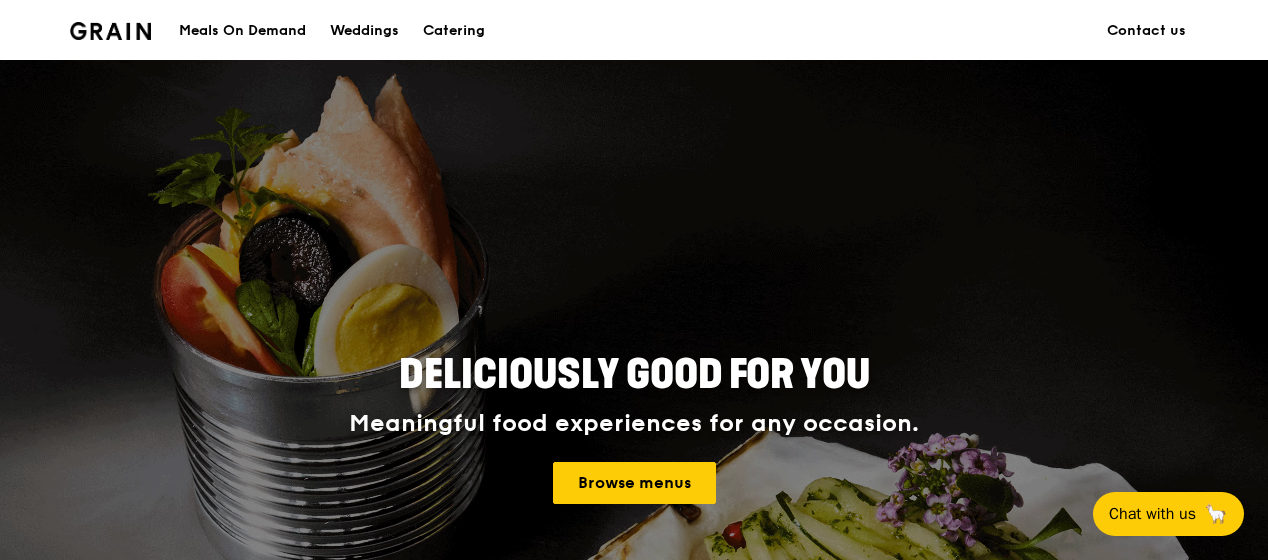 scroll, scrollTop: 1099, scrollLeft: 0, axis: vertical 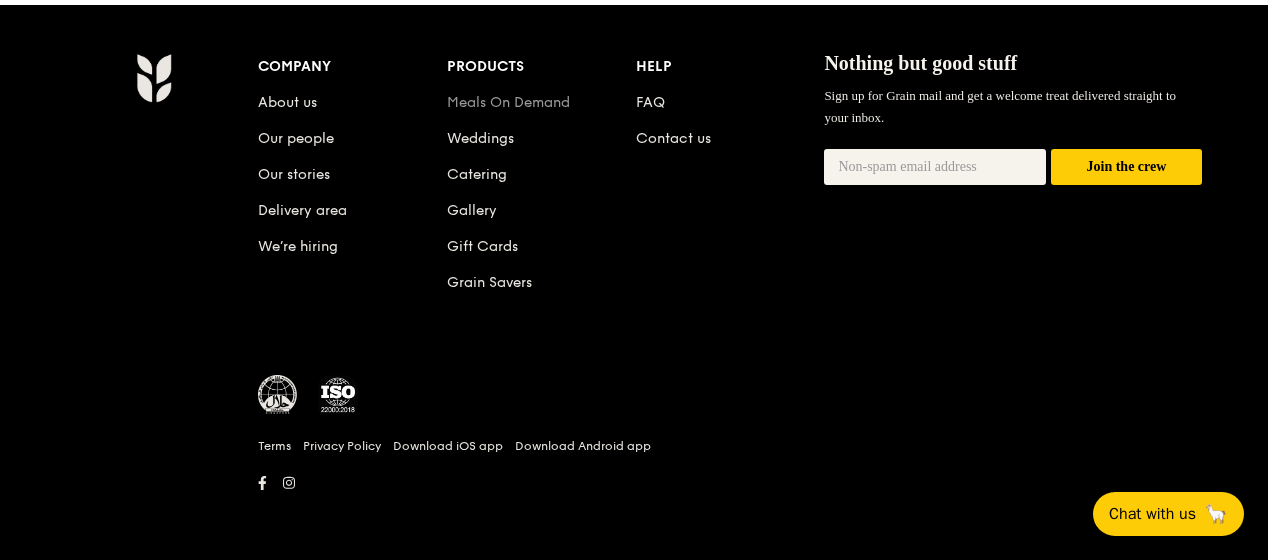 click on "Meals On Demand" at bounding box center [508, 102] 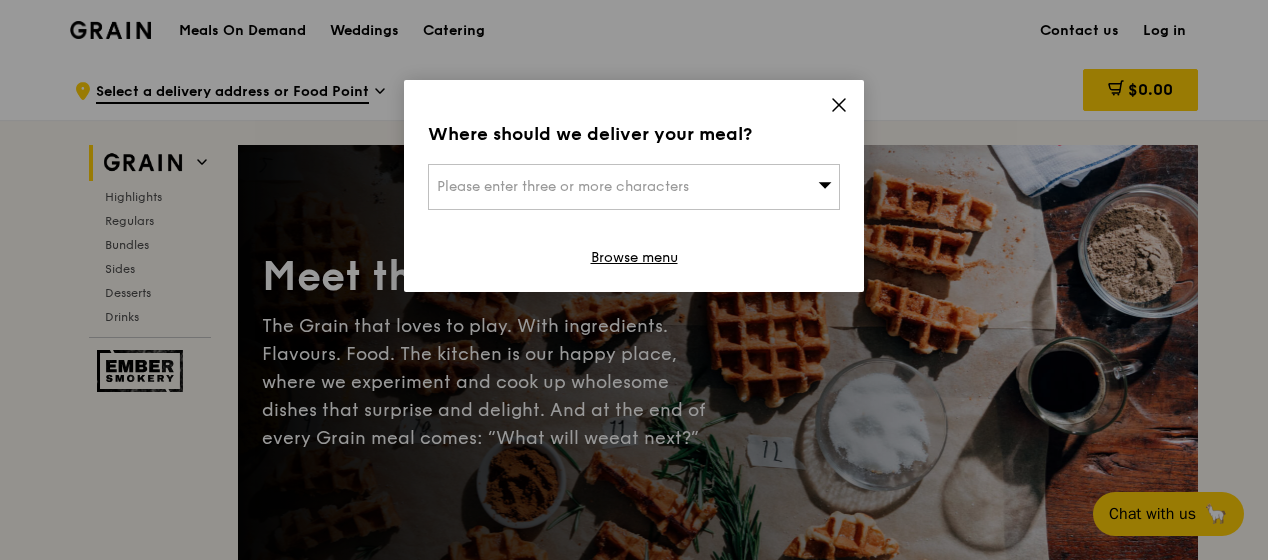 scroll, scrollTop: 0, scrollLeft: 0, axis: both 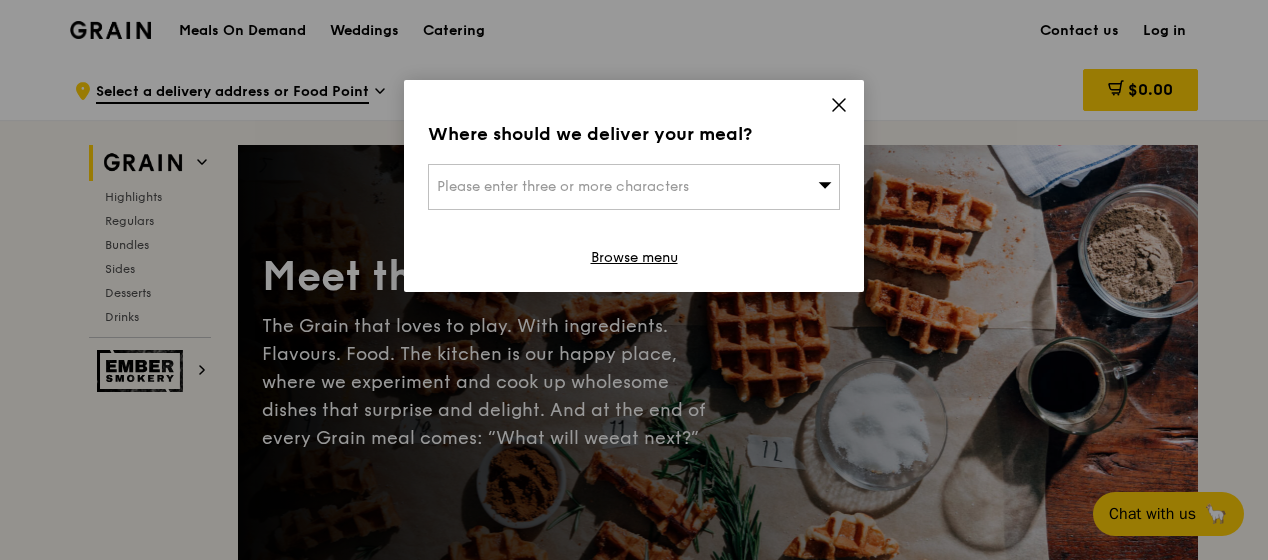 click 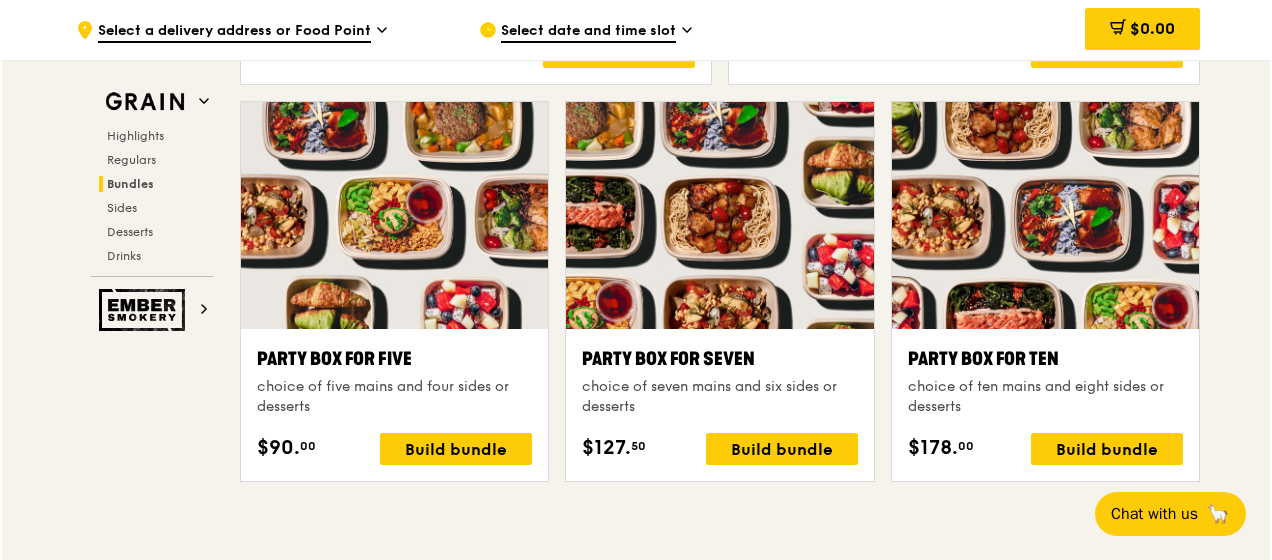 scroll, scrollTop: 4000, scrollLeft: 0, axis: vertical 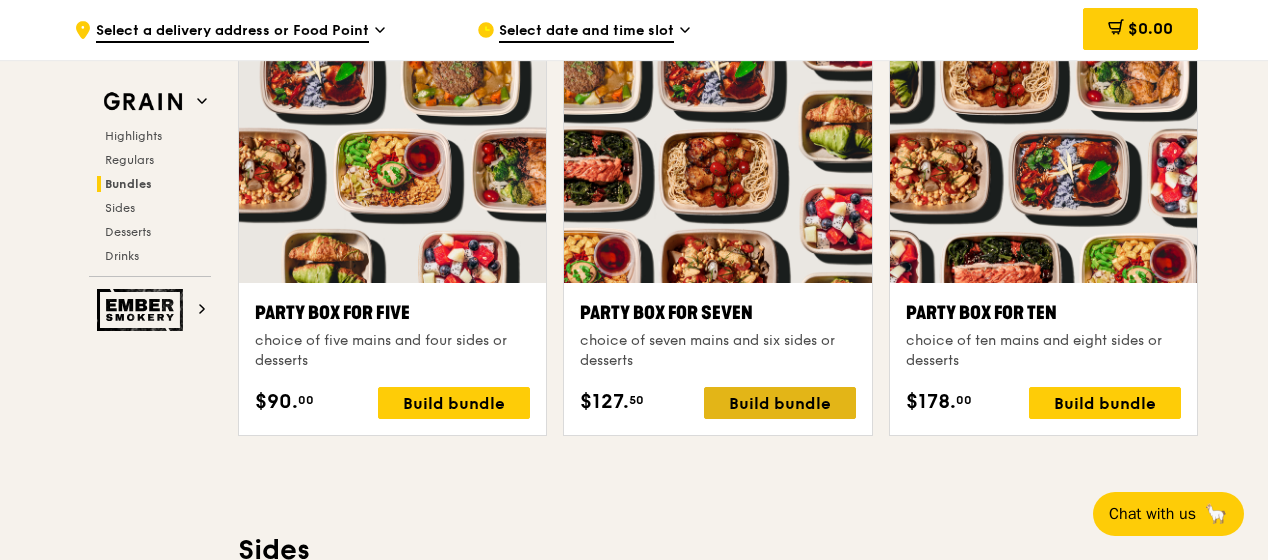 click on "Build bundle" at bounding box center [780, 403] 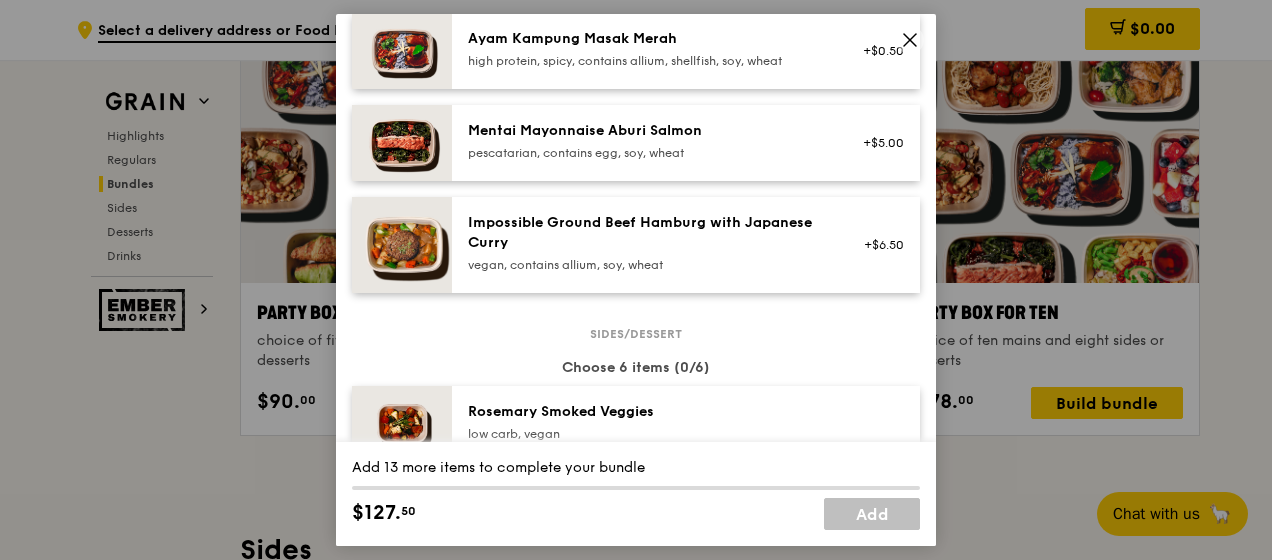 scroll, scrollTop: 1014, scrollLeft: 0, axis: vertical 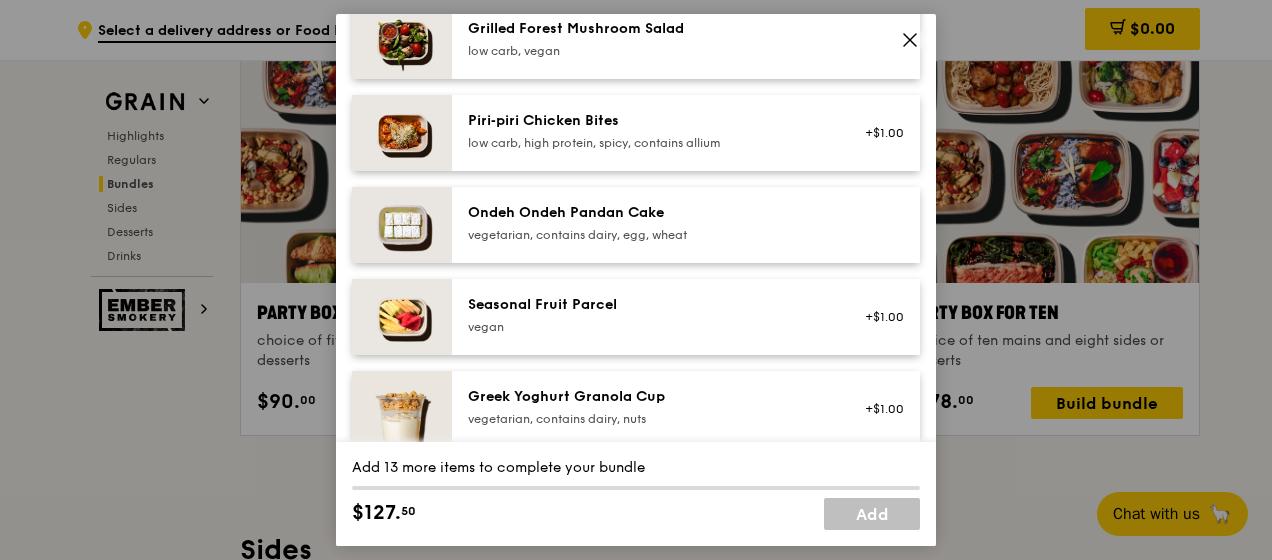 drag, startPoint x: 908, startPoint y: 35, endPoint x: 911, endPoint y: 157, distance: 122.03688 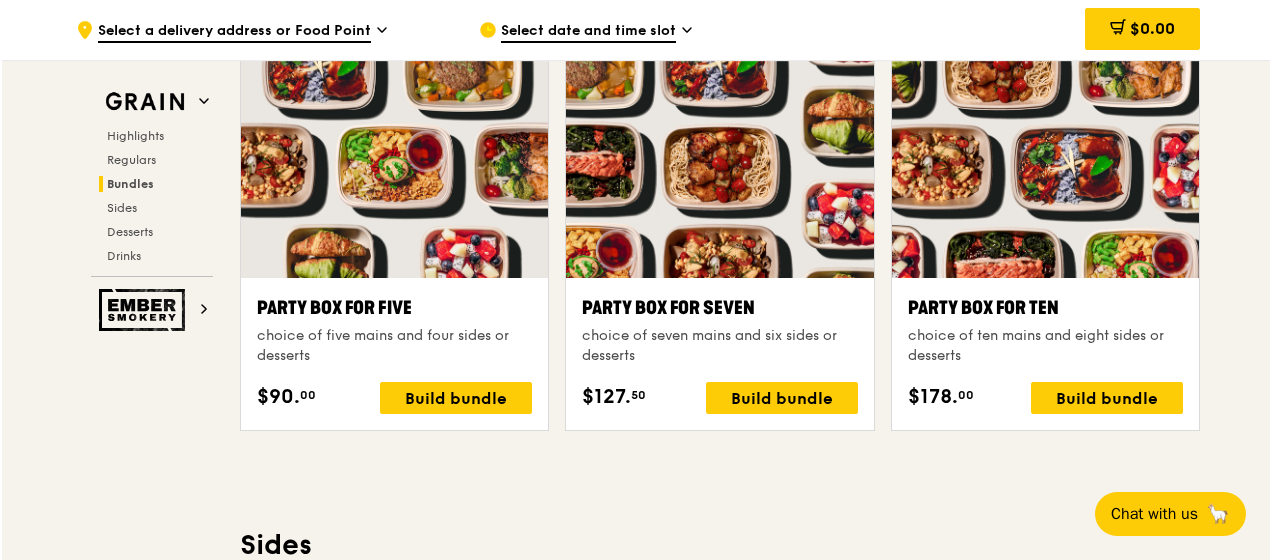 scroll, scrollTop: 3800, scrollLeft: 0, axis: vertical 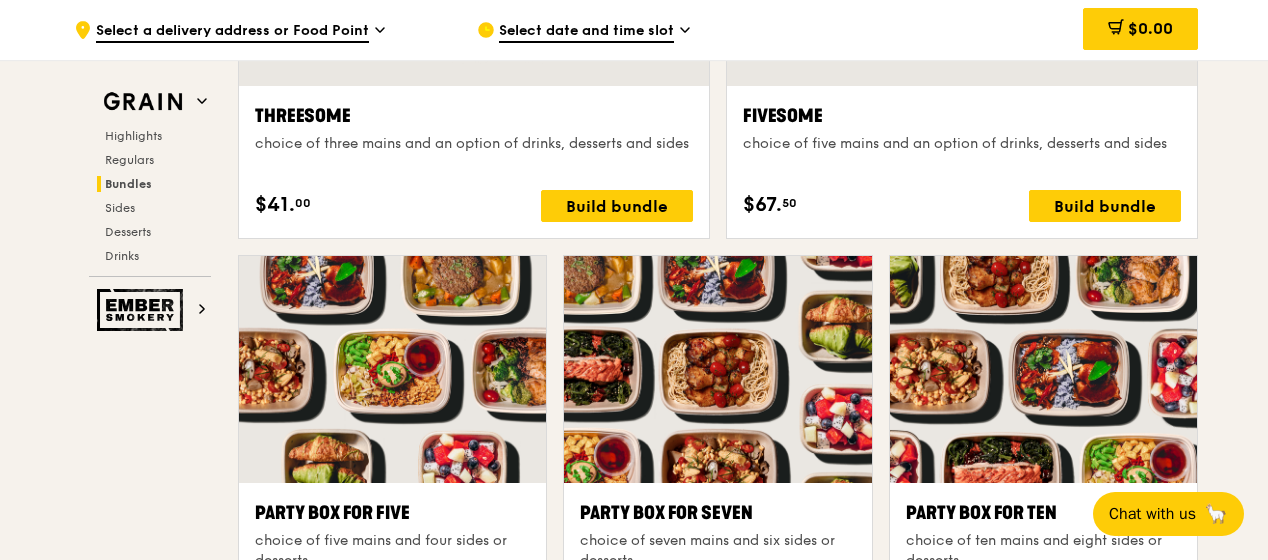 click at bounding box center [717, 369] 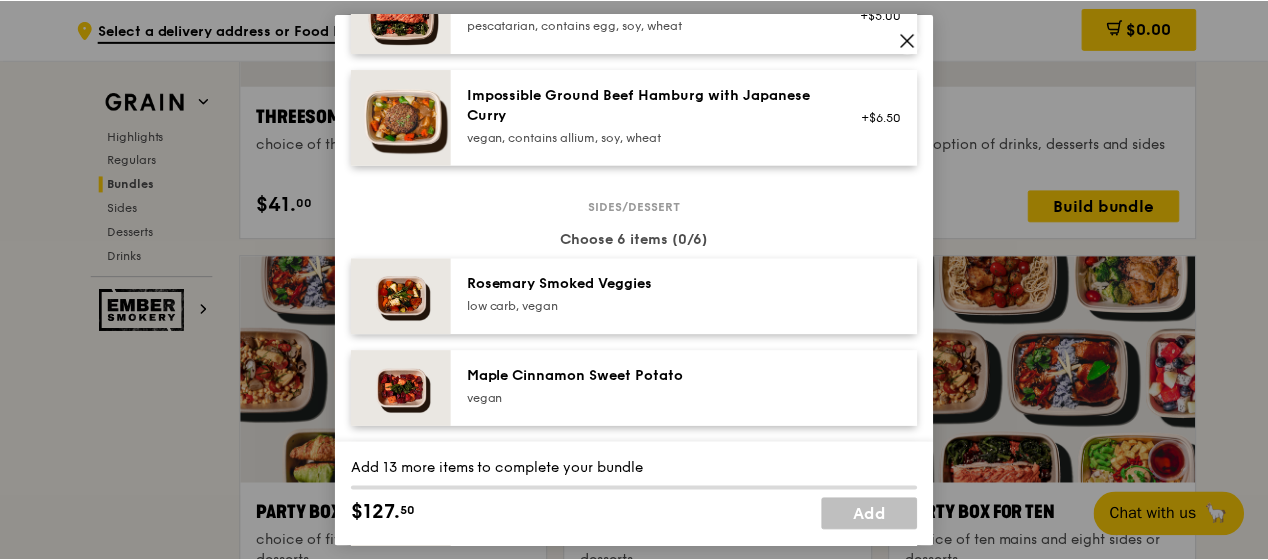 scroll, scrollTop: 896, scrollLeft: 0, axis: vertical 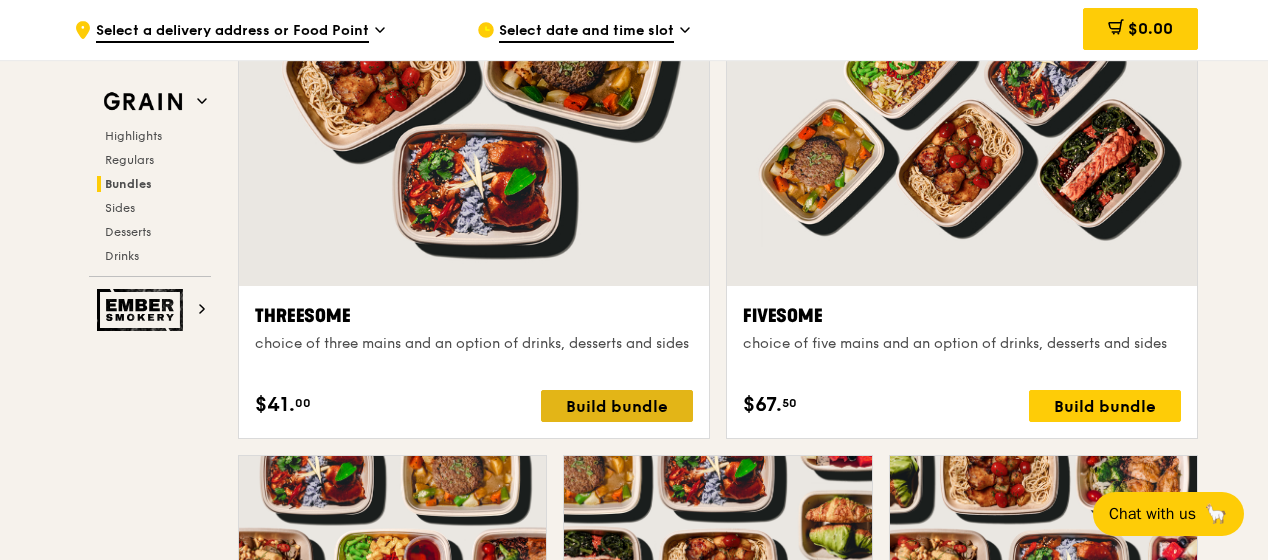 click on "Build bundle" at bounding box center (617, 406) 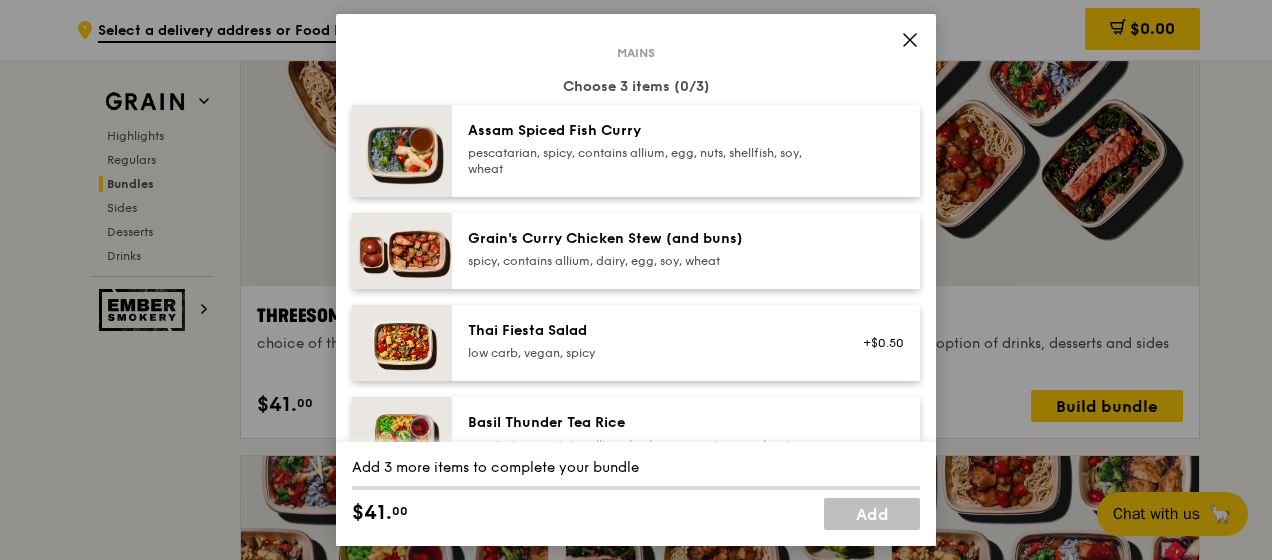 scroll, scrollTop: 0, scrollLeft: 0, axis: both 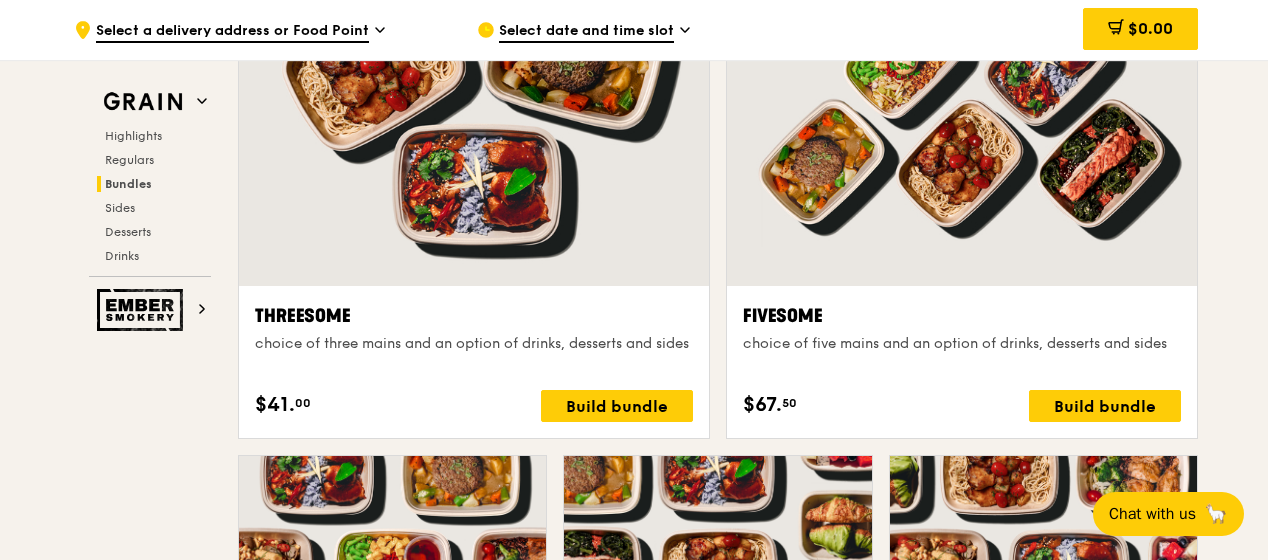 drag, startPoint x: 102, startPoint y: 449, endPoint x: 124, endPoint y: 411, distance: 43.908997 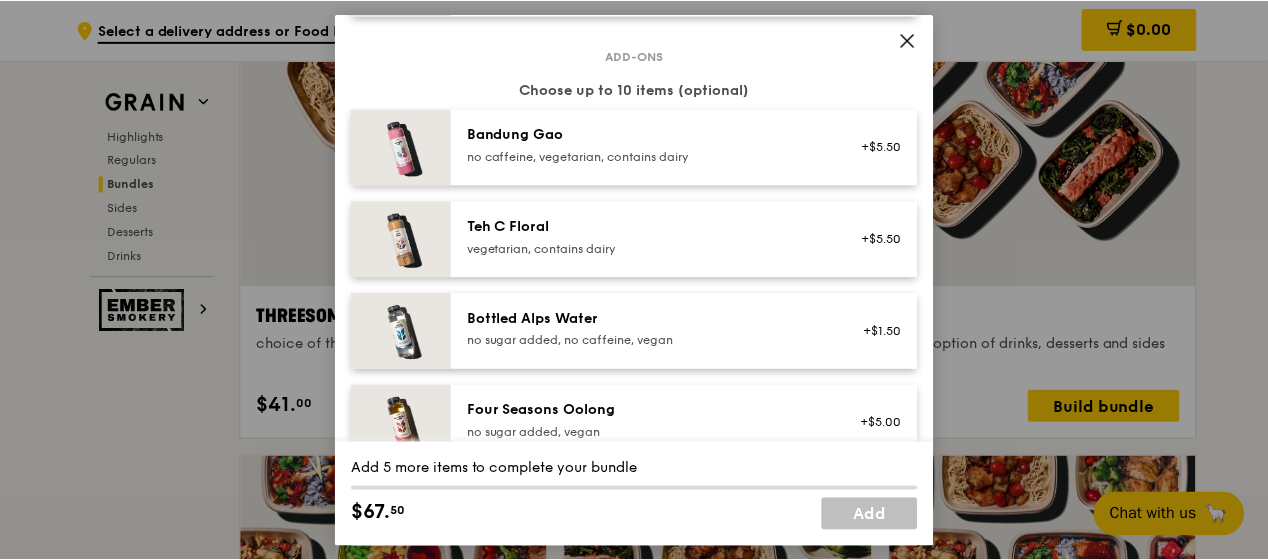 scroll, scrollTop: 2066, scrollLeft: 0, axis: vertical 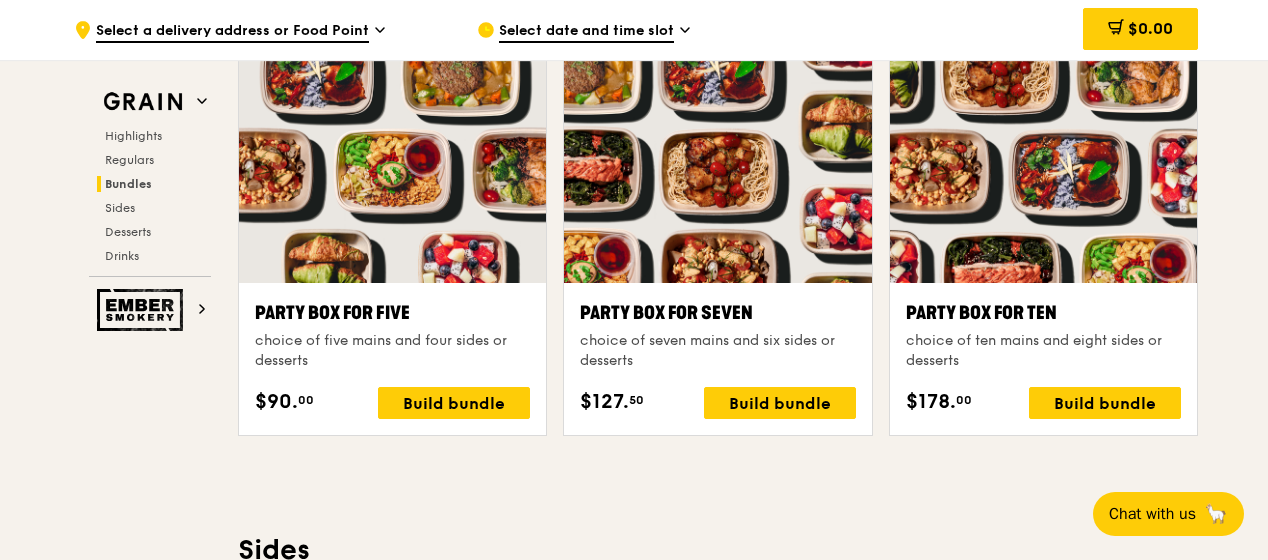 click at bounding box center [717, 169] 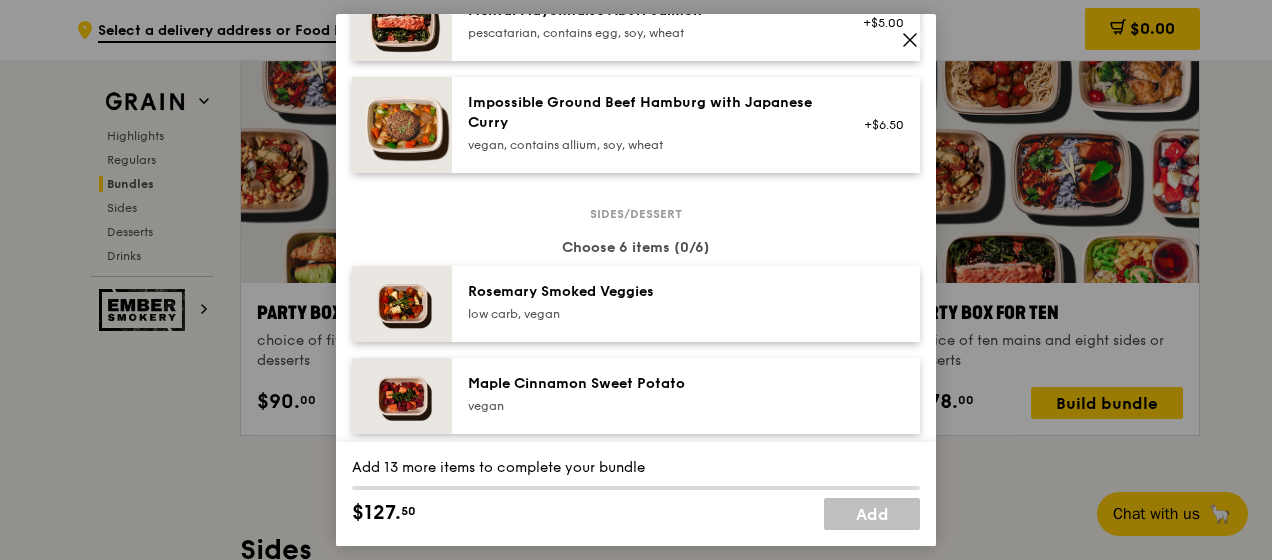 scroll, scrollTop: 866, scrollLeft: 0, axis: vertical 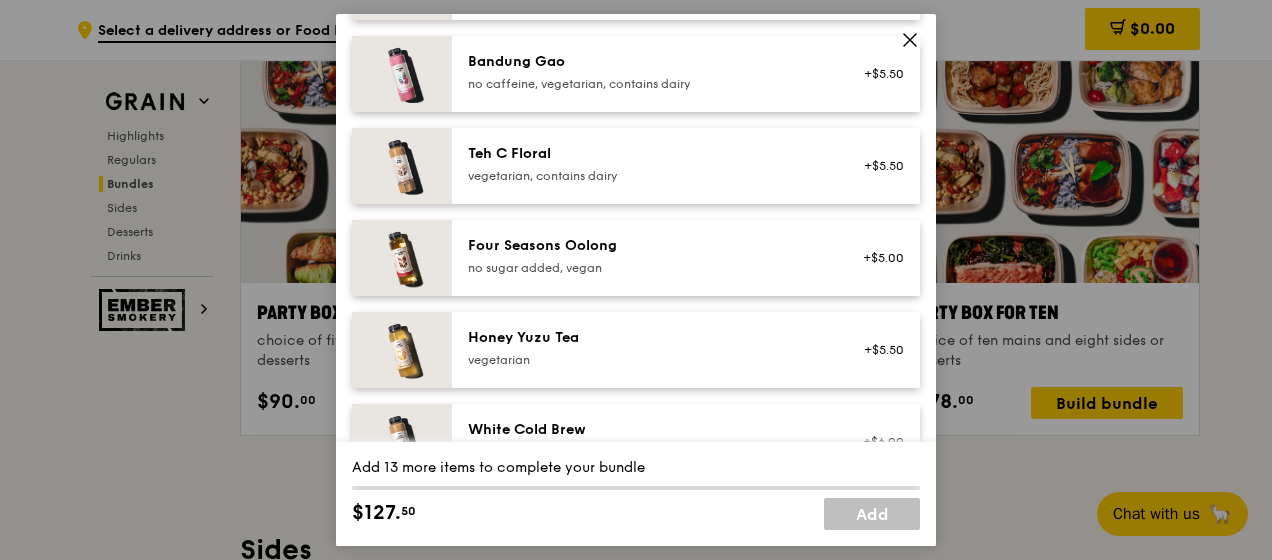 click at bounding box center (910, 40) 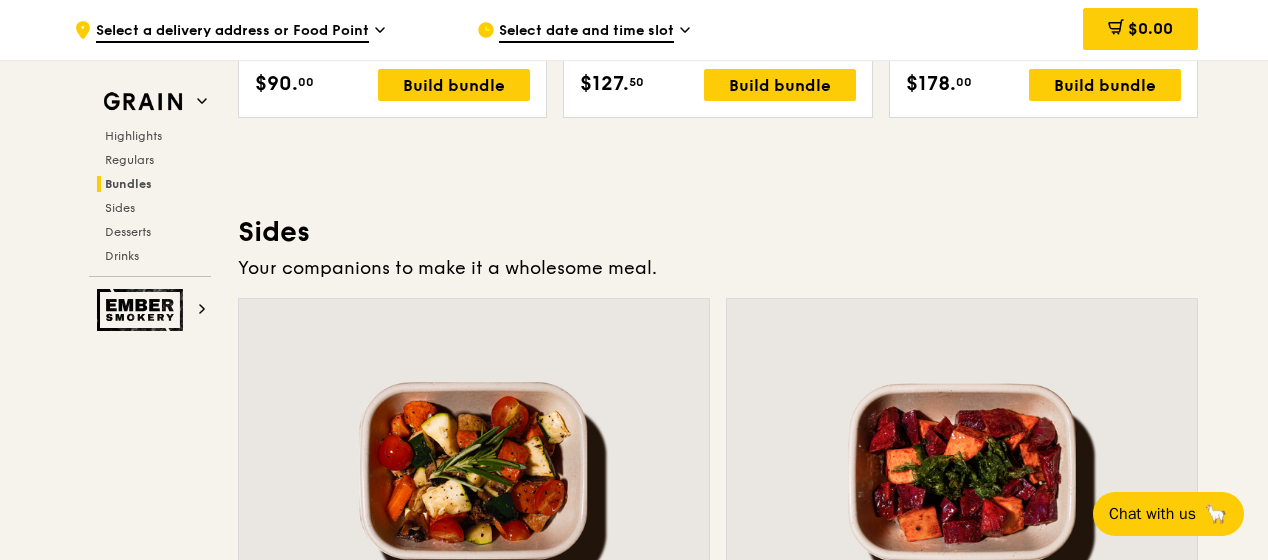 scroll, scrollTop: 4200, scrollLeft: 0, axis: vertical 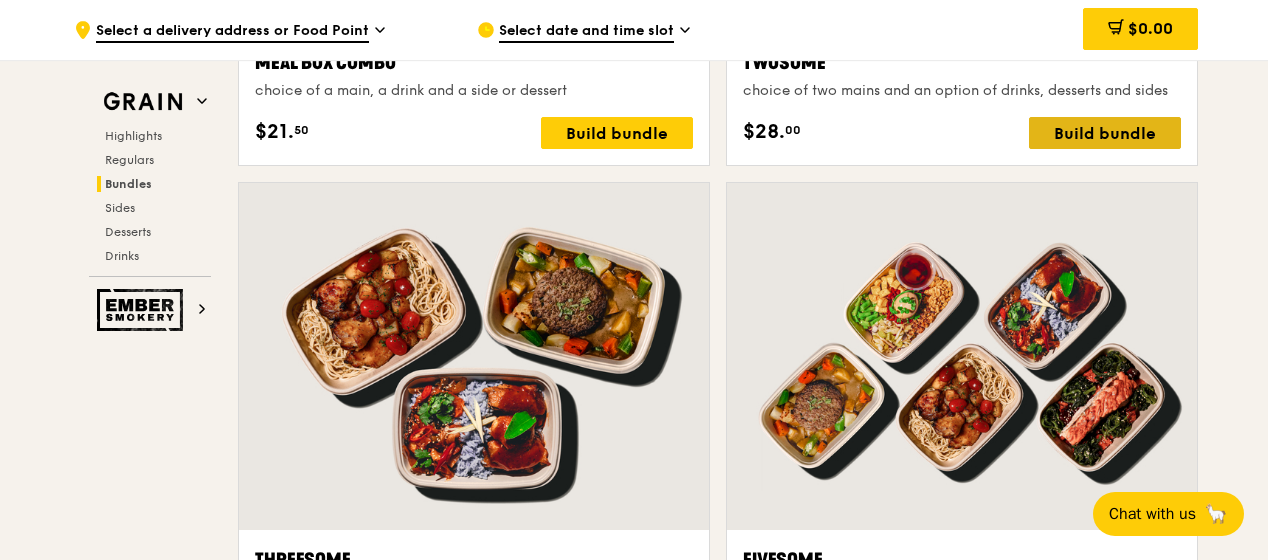 click on "Build bundle" at bounding box center (1105, 133) 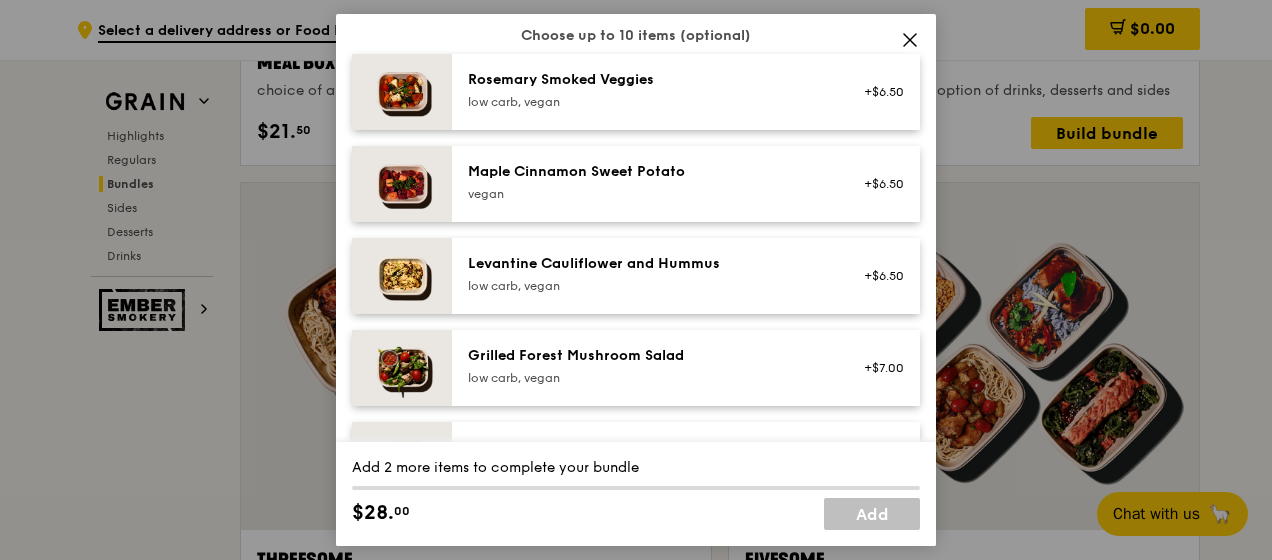 scroll, scrollTop: 1040, scrollLeft: 0, axis: vertical 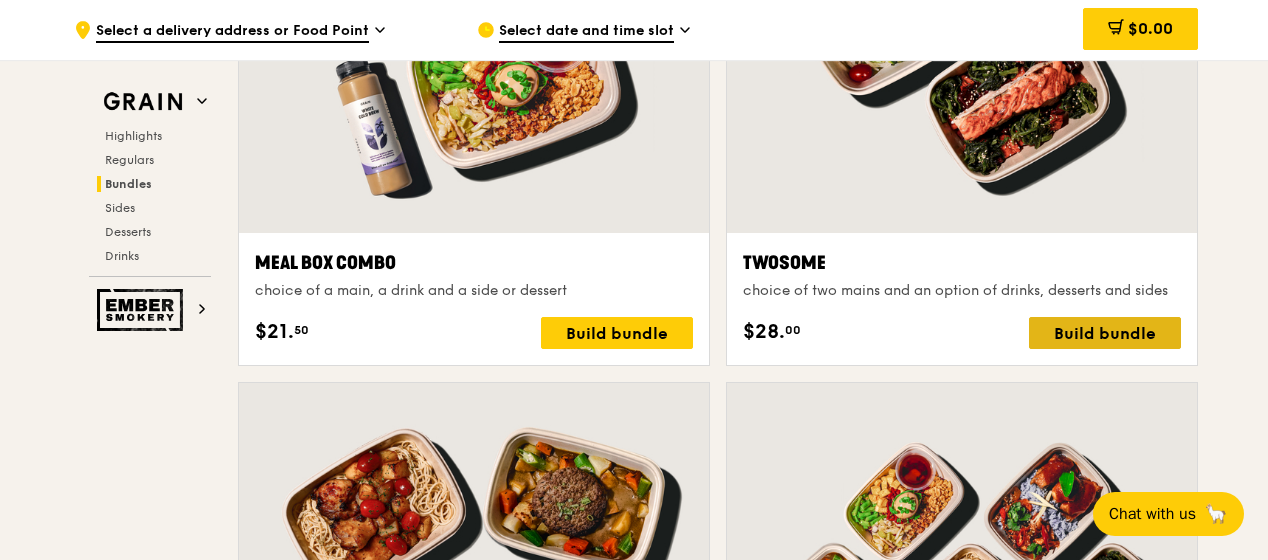 click on "Build bundle" at bounding box center [1105, 333] 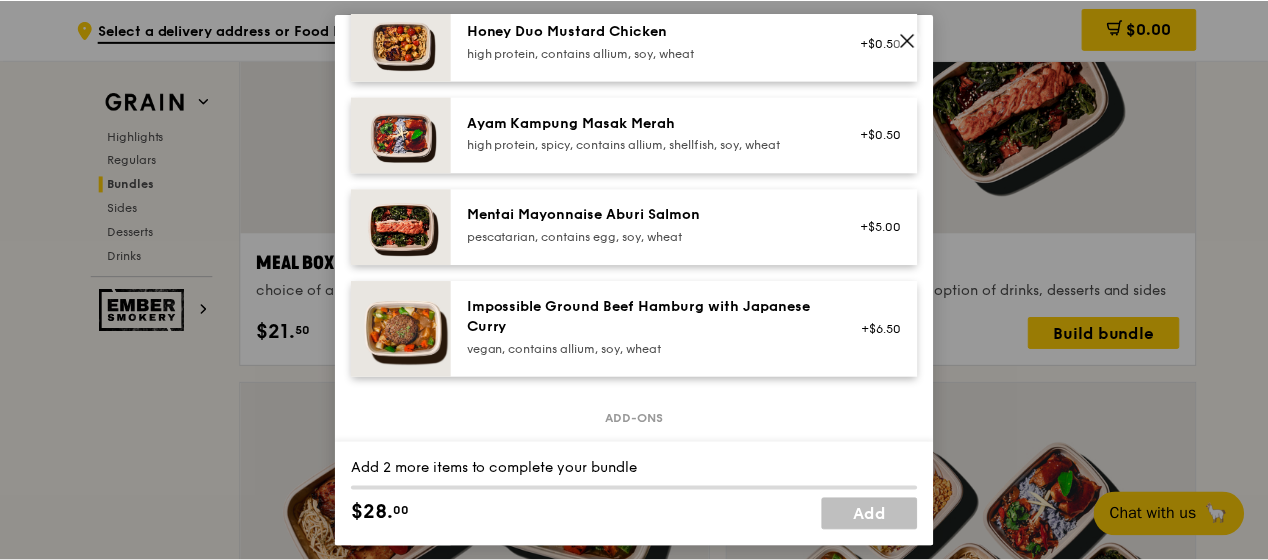 scroll, scrollTop: 698, scrollLeft: 0, axis: vertical 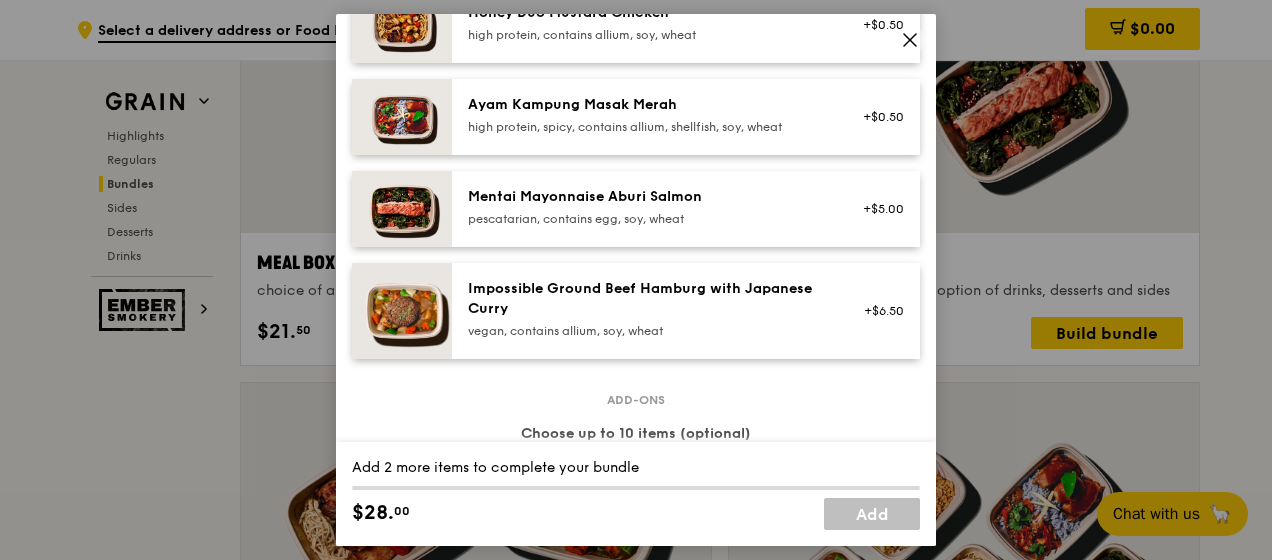 click at bounding box center (402, 311) 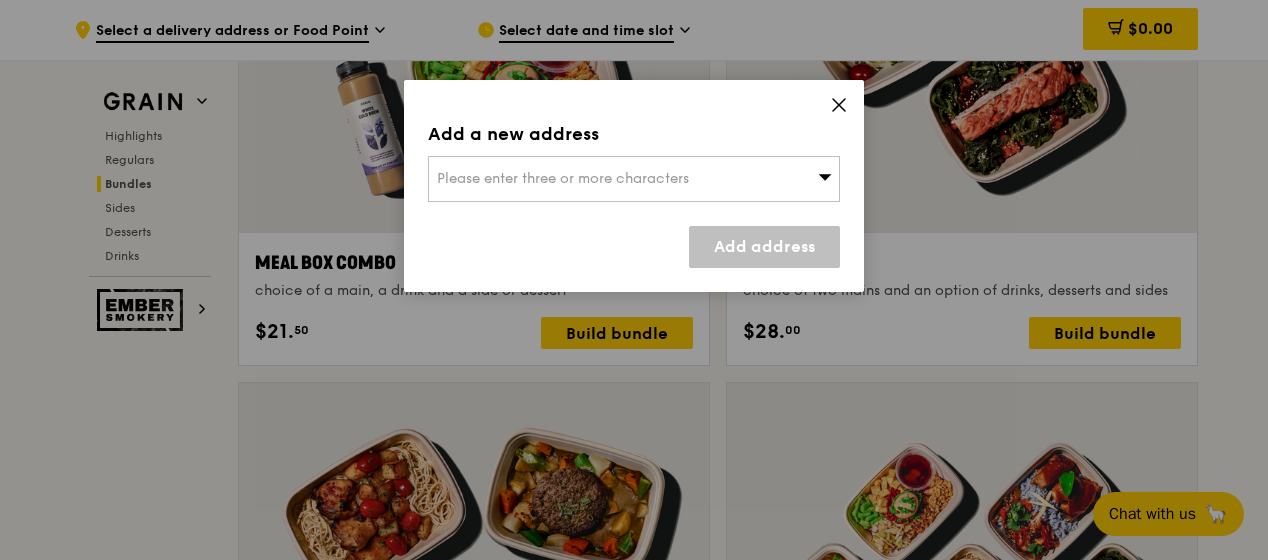 click on "Add a new address
Please enter three or more characters
Add address" at bounding box center (634, 186) 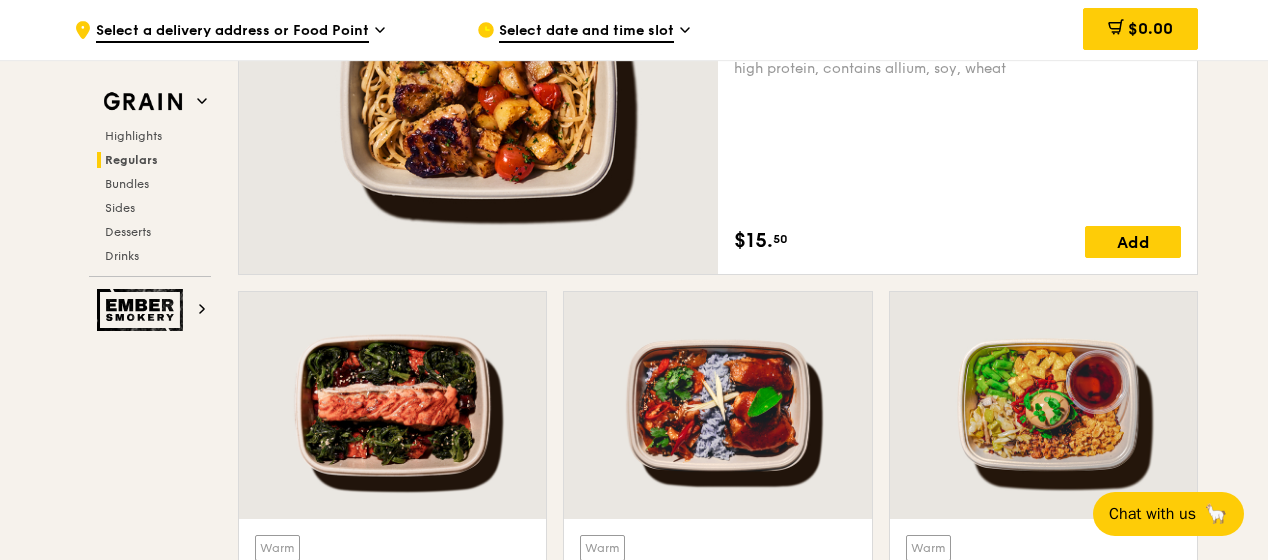 scroll, scrollTop: 1556, scrollLeft: 0, axis: vertical 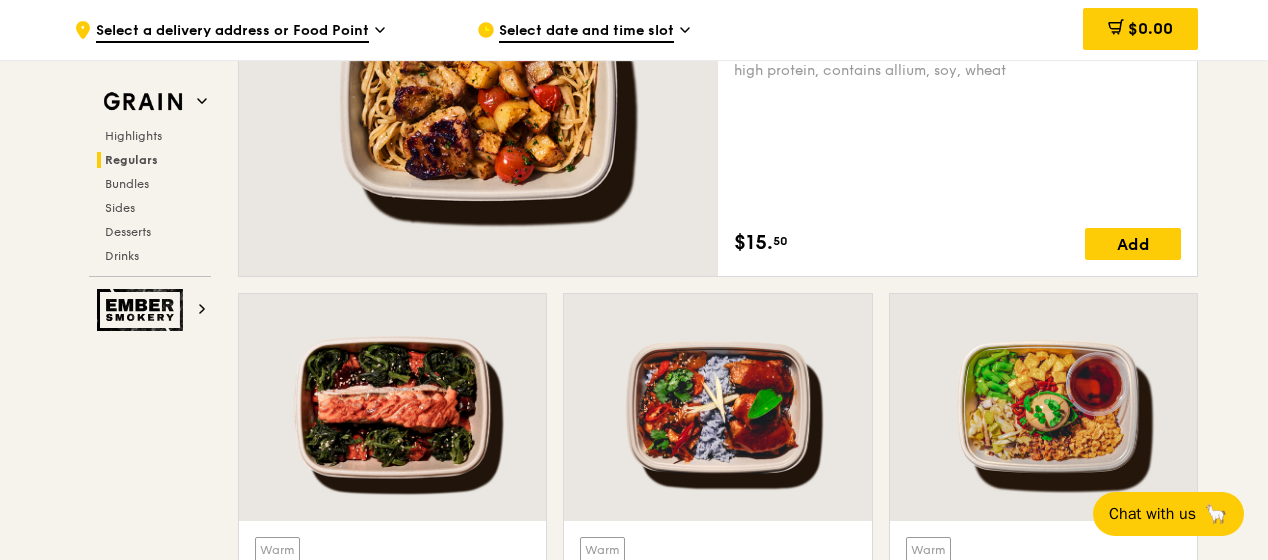 drag, startPoint x: 1266, startPoint y: 112, endPoint x: 1267, endPoint y: -31, distance: 143.0035 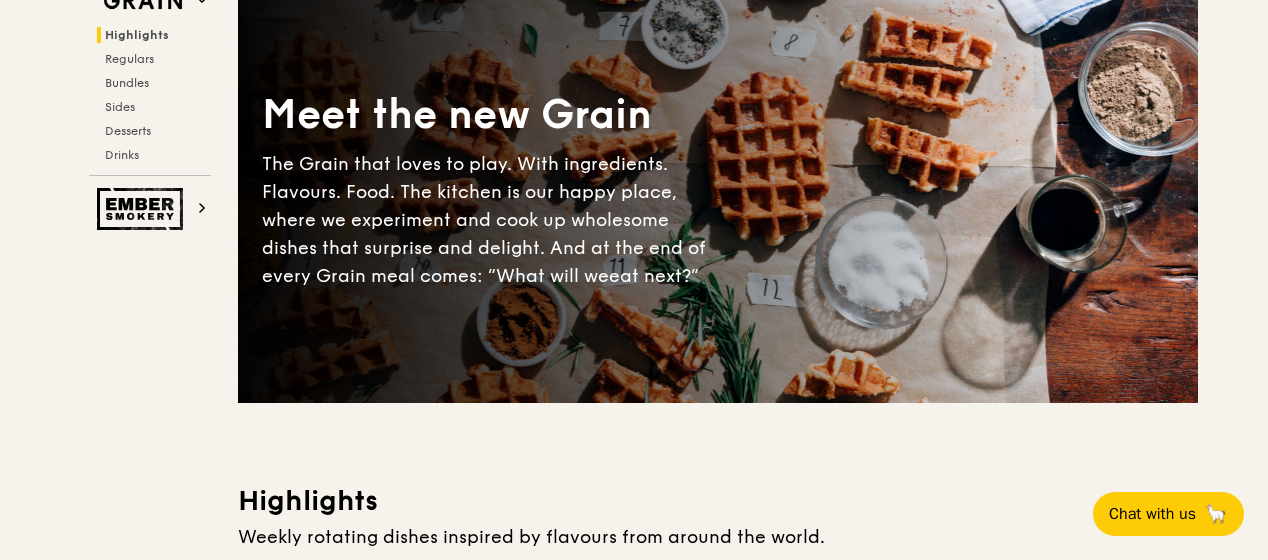 scroll, scrollTop: 0, scrollLeft: 0, axis: both 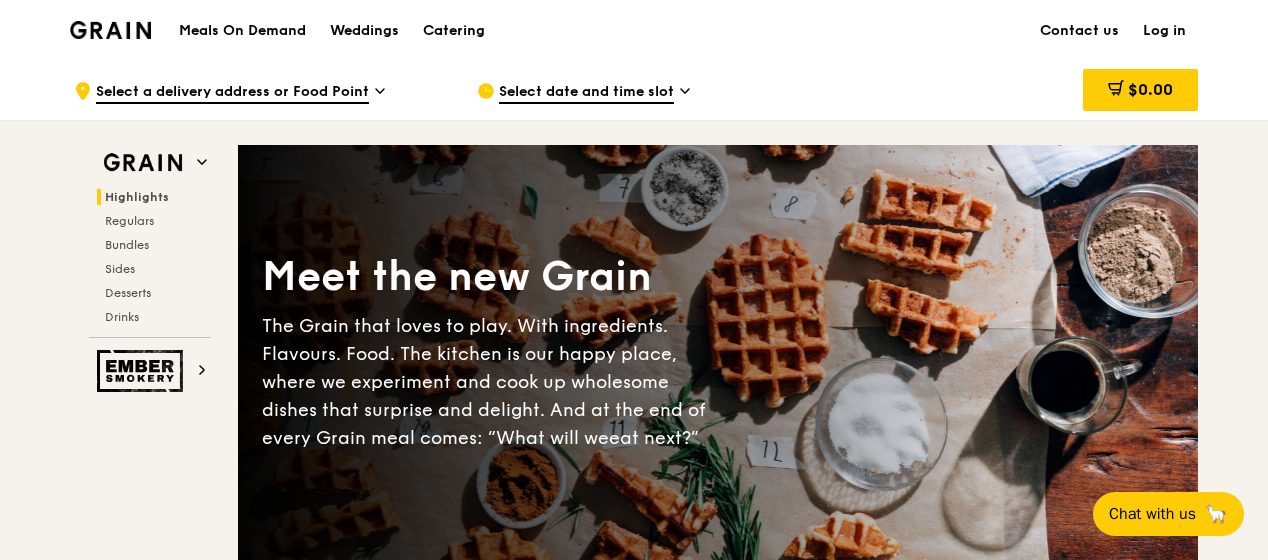 click on "Meals On Demand" at bounding box center [242, 31] 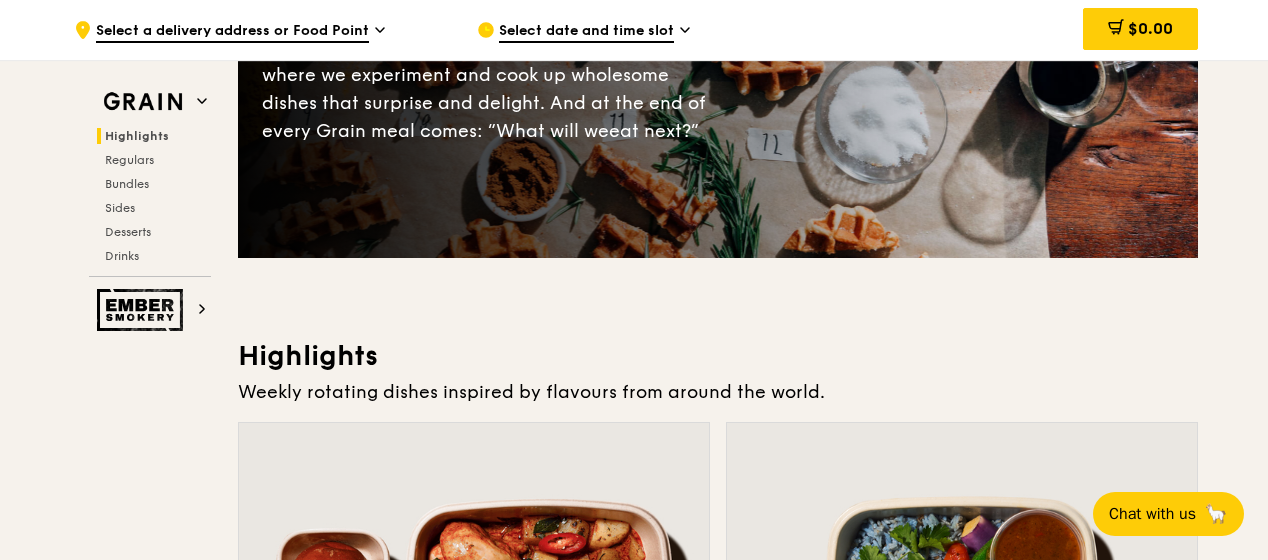 scroll, scrollTop: 600, scrollLeft: 0, axis: vertical 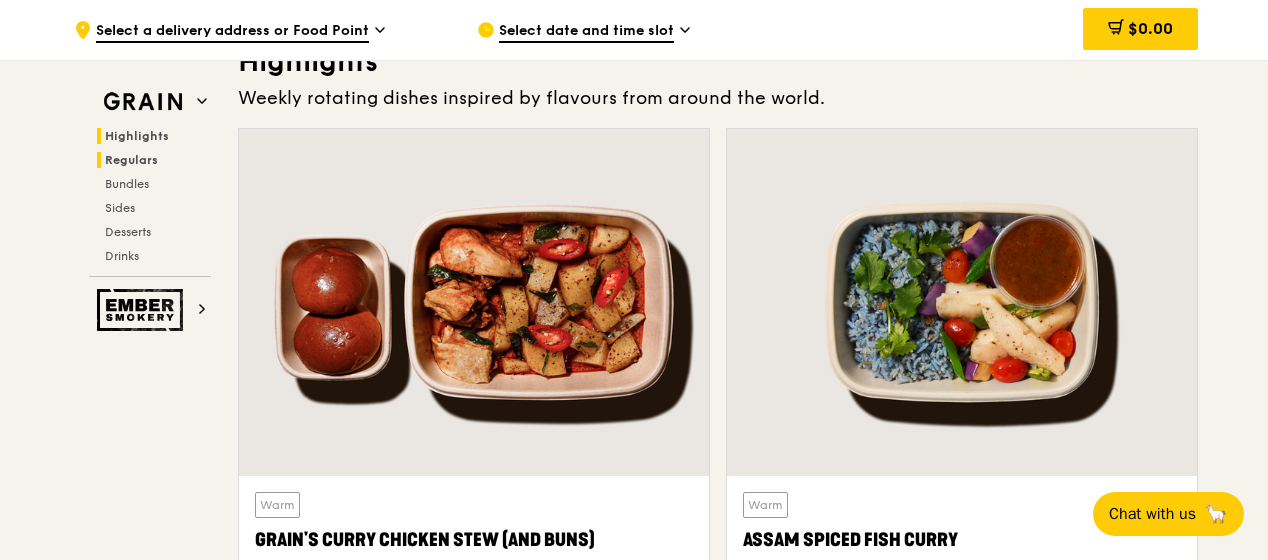 click on "Regulars" at bounding box center [131, 160] 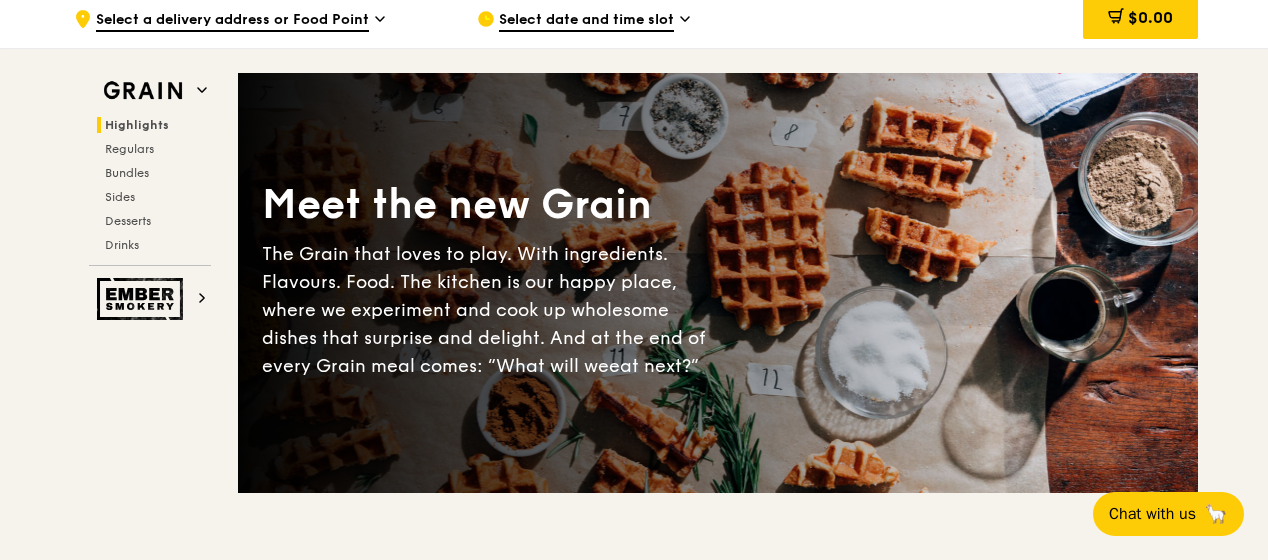 scroll, scrollTop: 0, scrollLeft: 0, axis: both 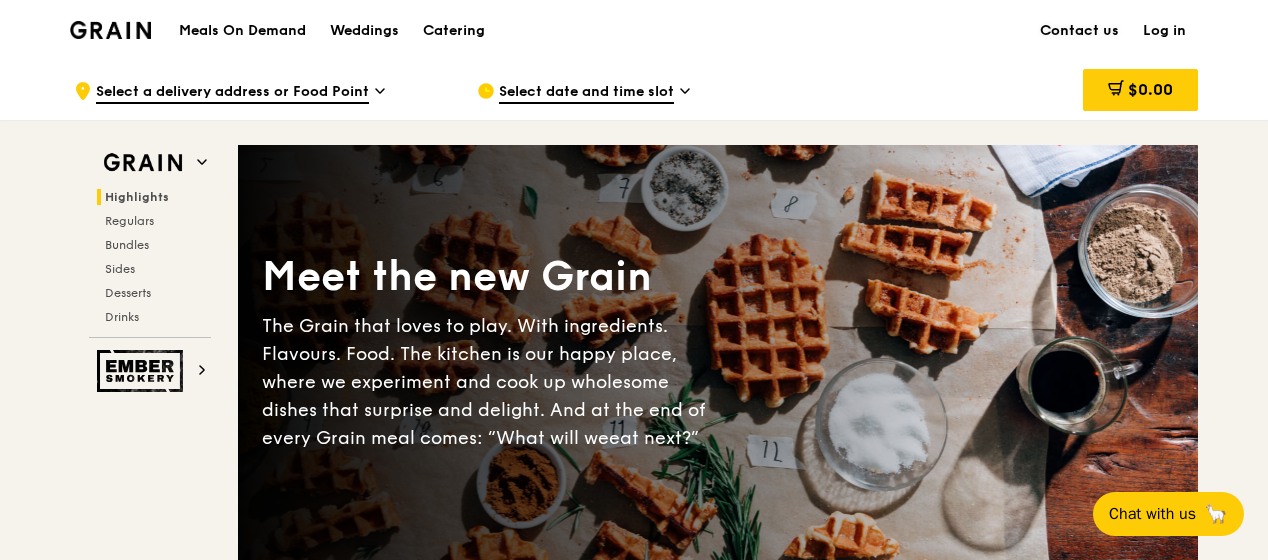 click on "Contact us" at bounding box center [1079, 31] 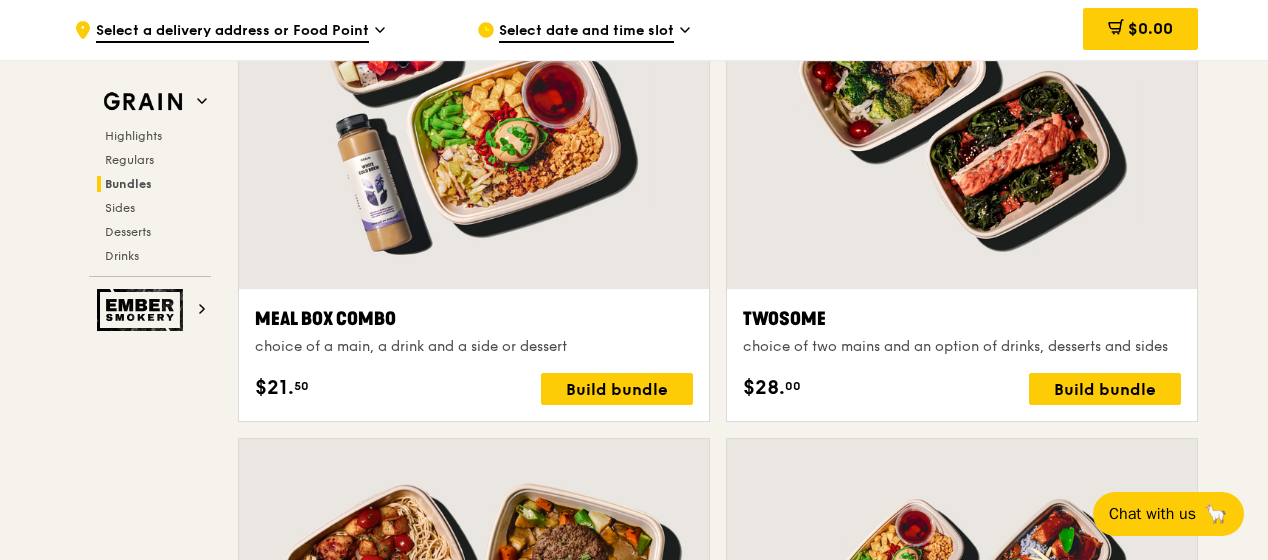scroll, scrollTop: 3600, scrollLeft: 0, axis: vertical 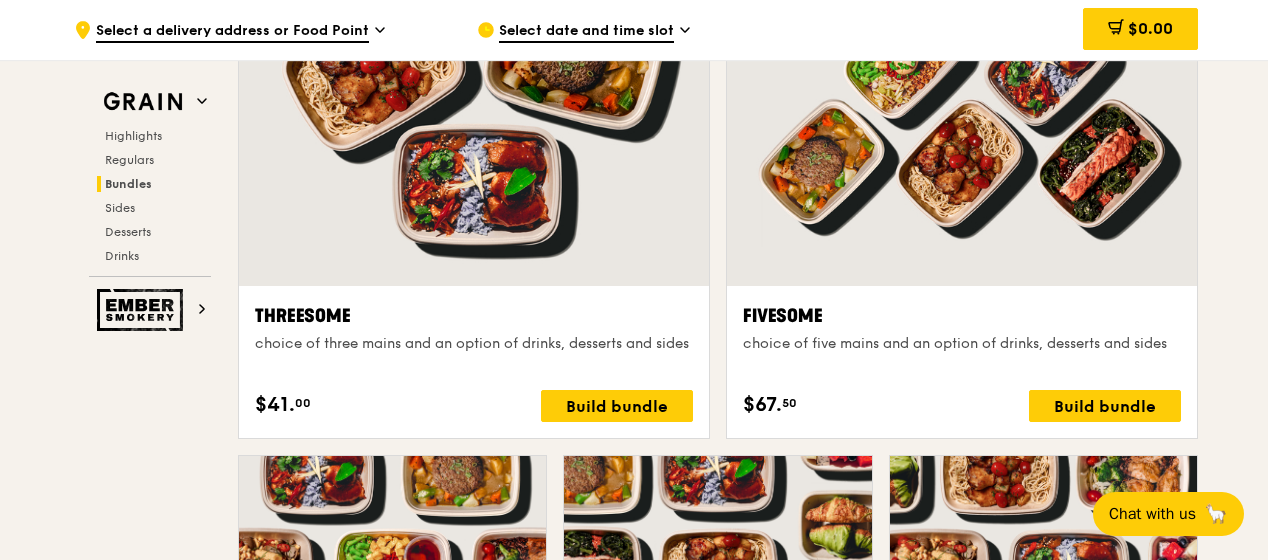 drag, startPoint x: 1264, startPoint y: 244, endPoint x: 1266, endPoint y: 350, distance: 106.01887 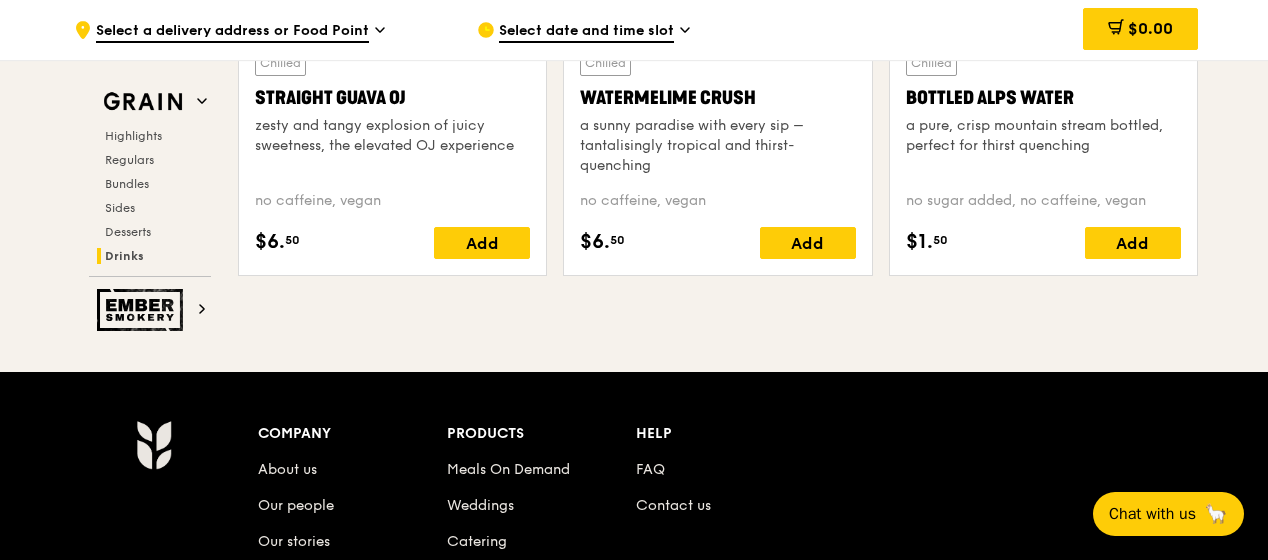 scroll, scrollTop: 8561, scrollLeft: 0, axis: vertical 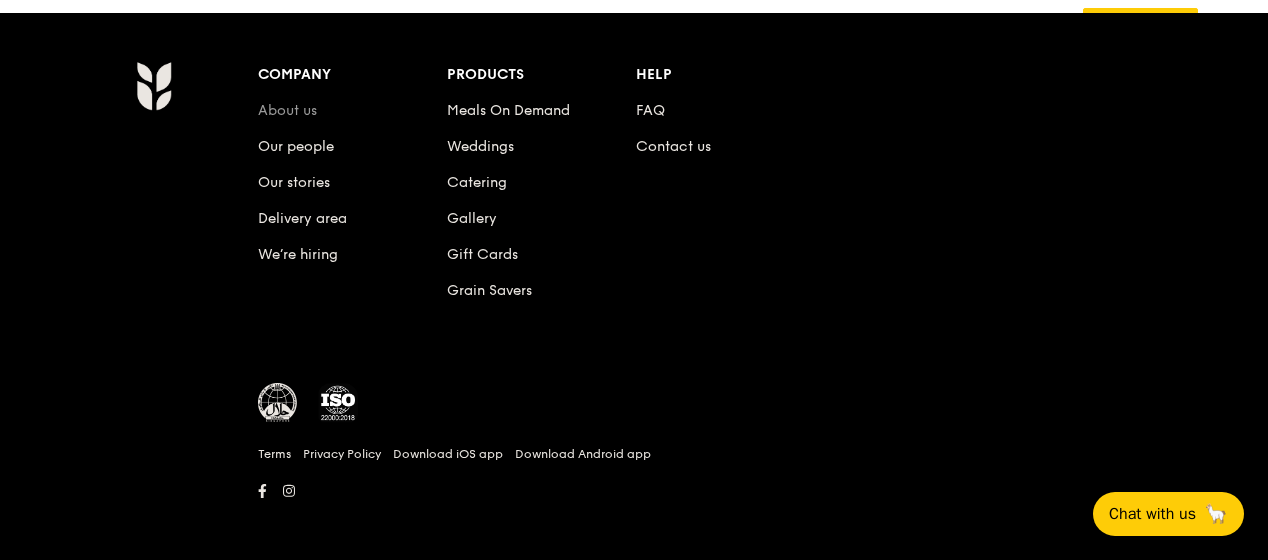 click on "About us" at bounding box center [287, 110] 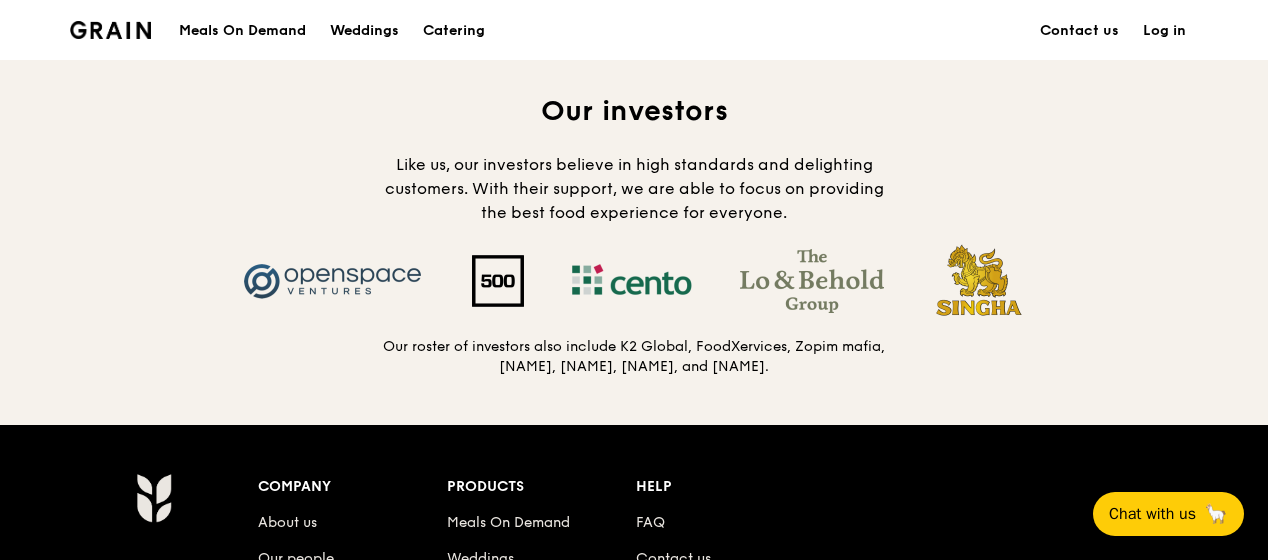 scroll, scrollTop: 1882, scrollLeft: 0, axis: vertical 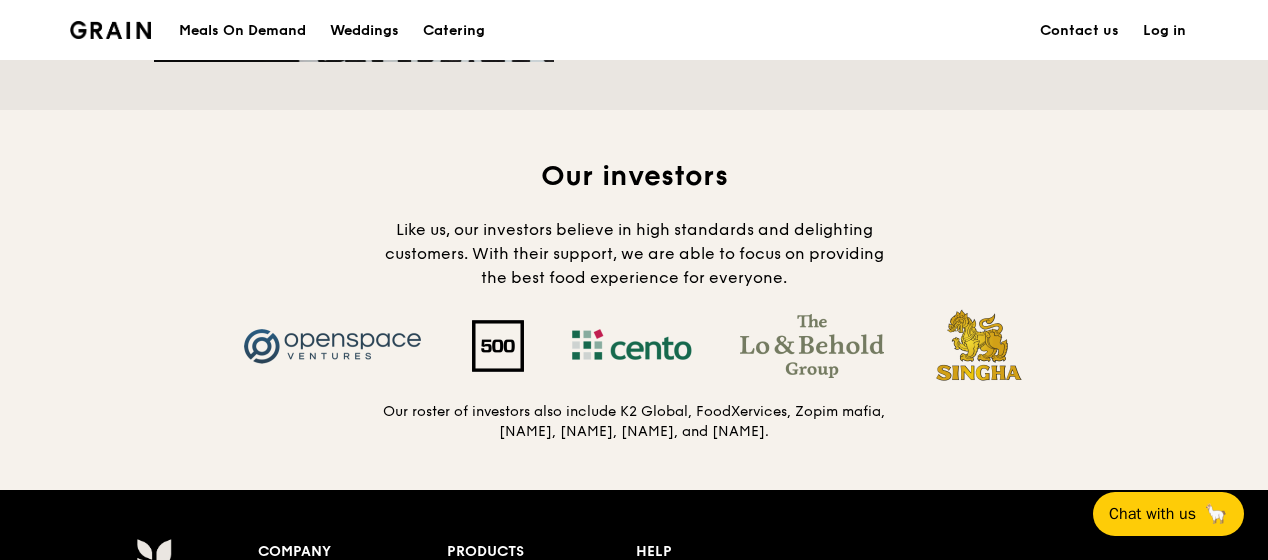 click on "Our core philosophy is people come first Grain is a unique group of people who share a magical vision of the future. This way, we create a more fun, meaningful, lasting and successful organisation. We believe that  happy teams  make  happy customers ." at bounding box center (634, -138) 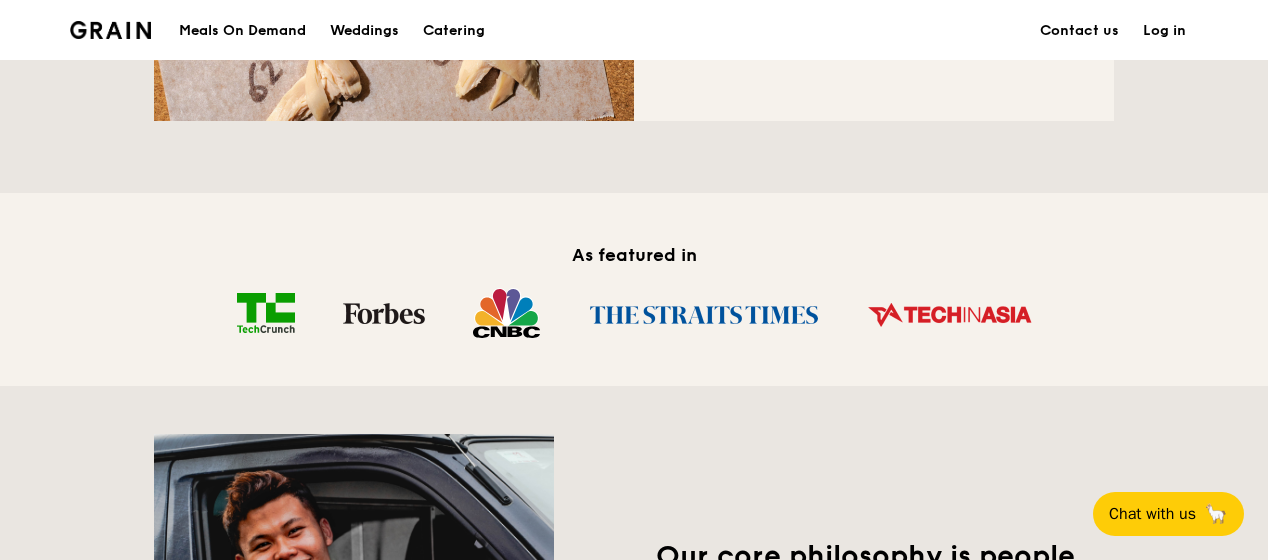 scroll, scrollTop: 0, scrollLeft: 0, axis: both 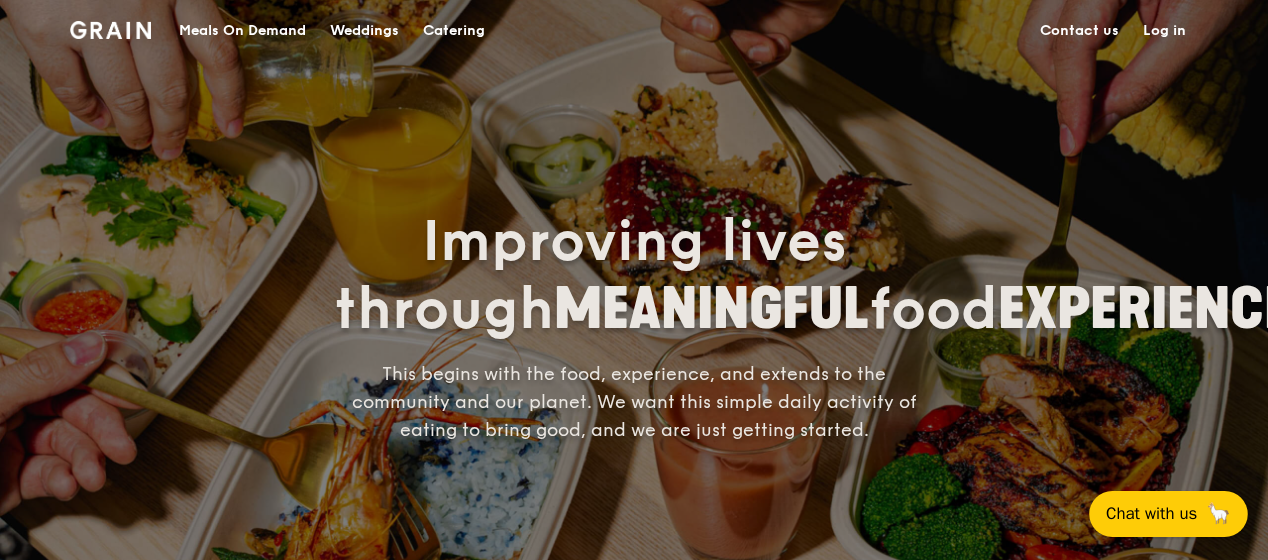 click on "Chat with us 🦙" at bounding box center [1168, 514] 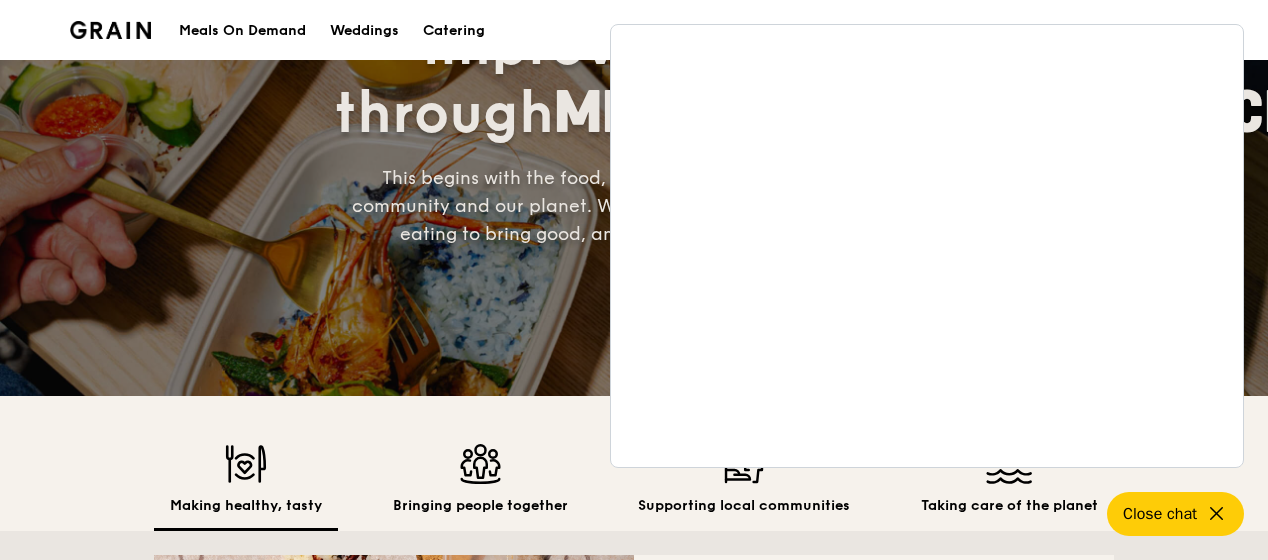 scroll, scrollTop: 0, scrollLeft: 0, axis: both 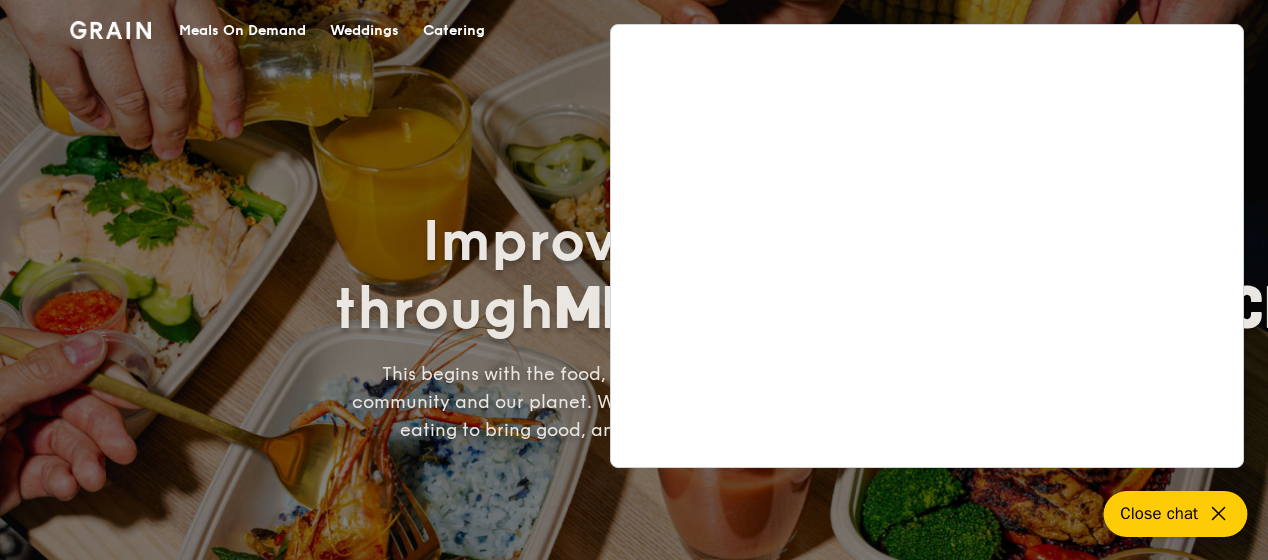 click on "Close chat" at bounding box center [1159, 513] 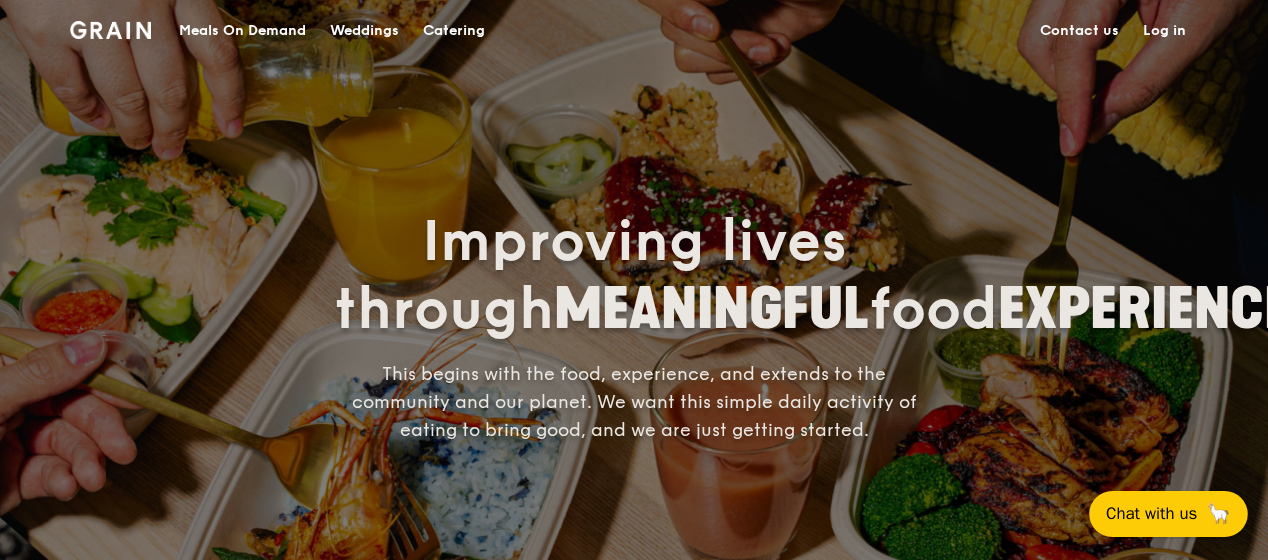 click on "Chat with us" at bounding box center (1151, 513) 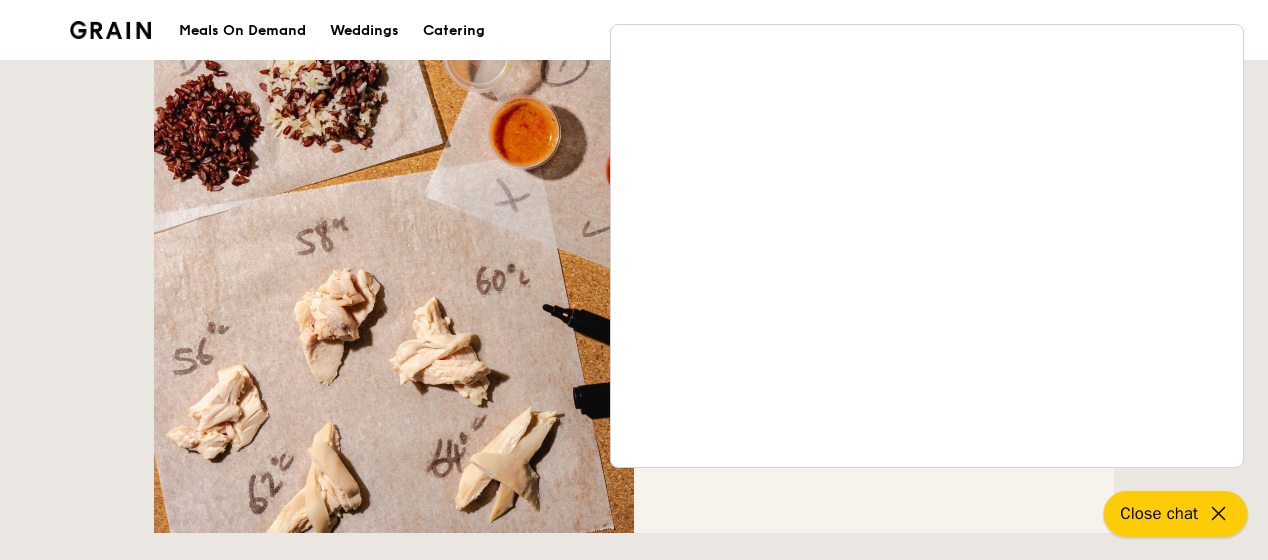 scroll, scrollTop: 700, scrollLeft: 0, axis: vertical 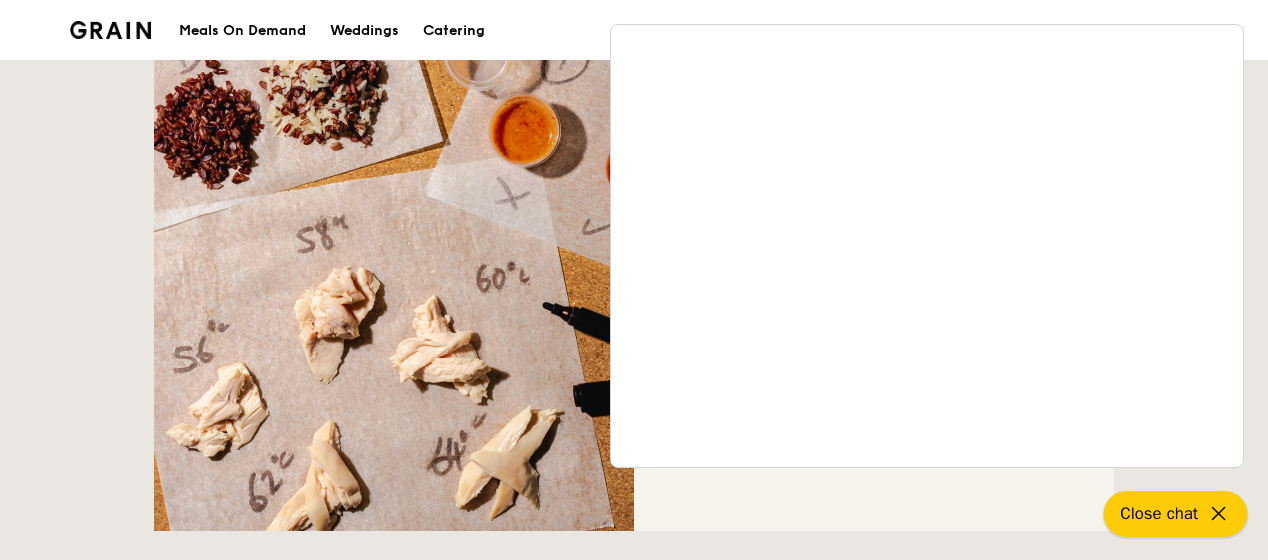 click on "Close chat" at bounding box center [1159, 513] 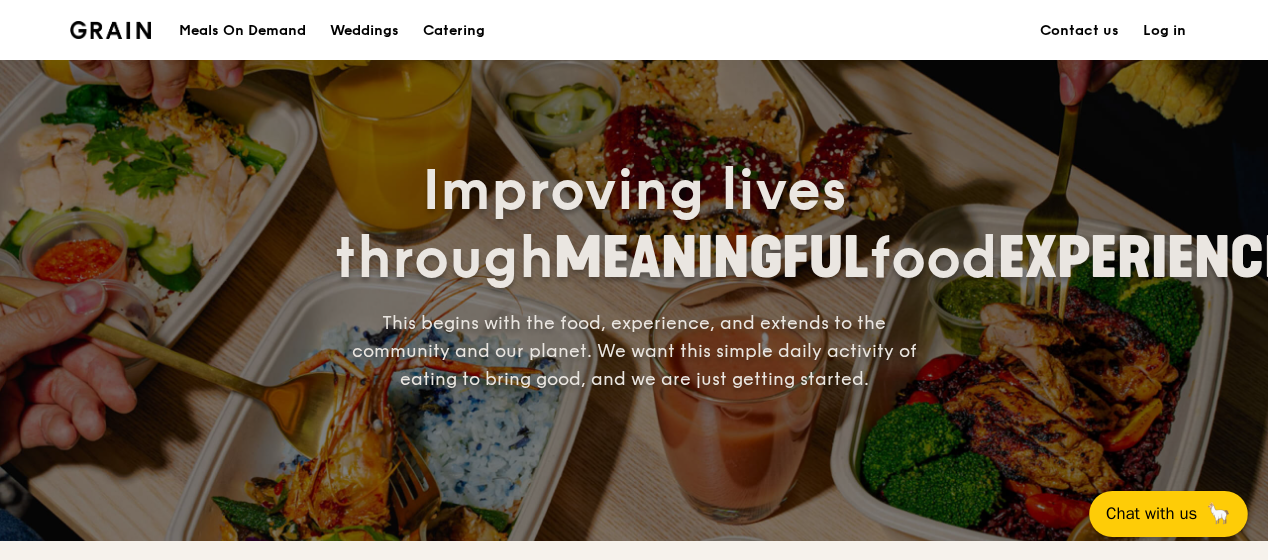 scroll, scrollTop: 0, scrollLeft: 0, axis: both 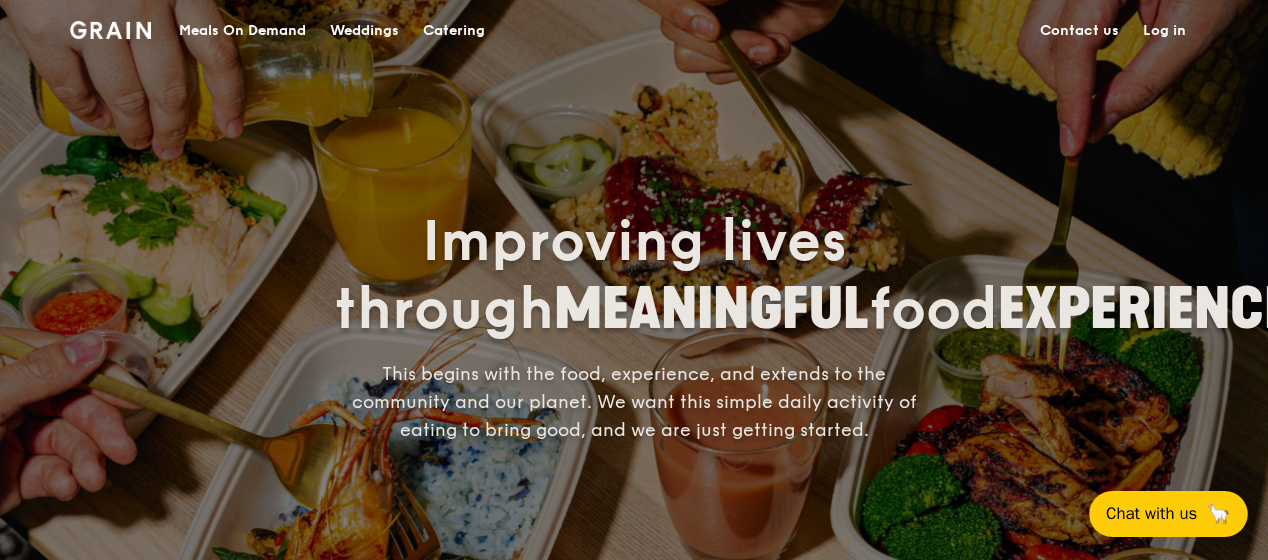 click on "Meals On Demand" at bounding box center (242, 31) 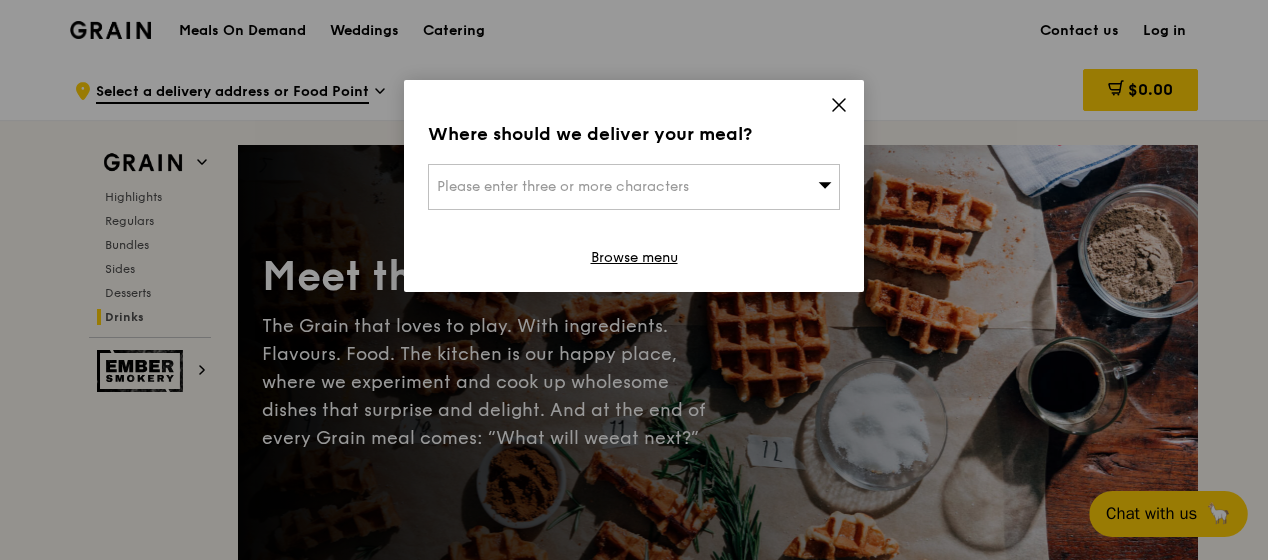 click on "Where should we deliver your meal?
Please enter three or more characters
Browse menu" at bounding box center (634, 186) 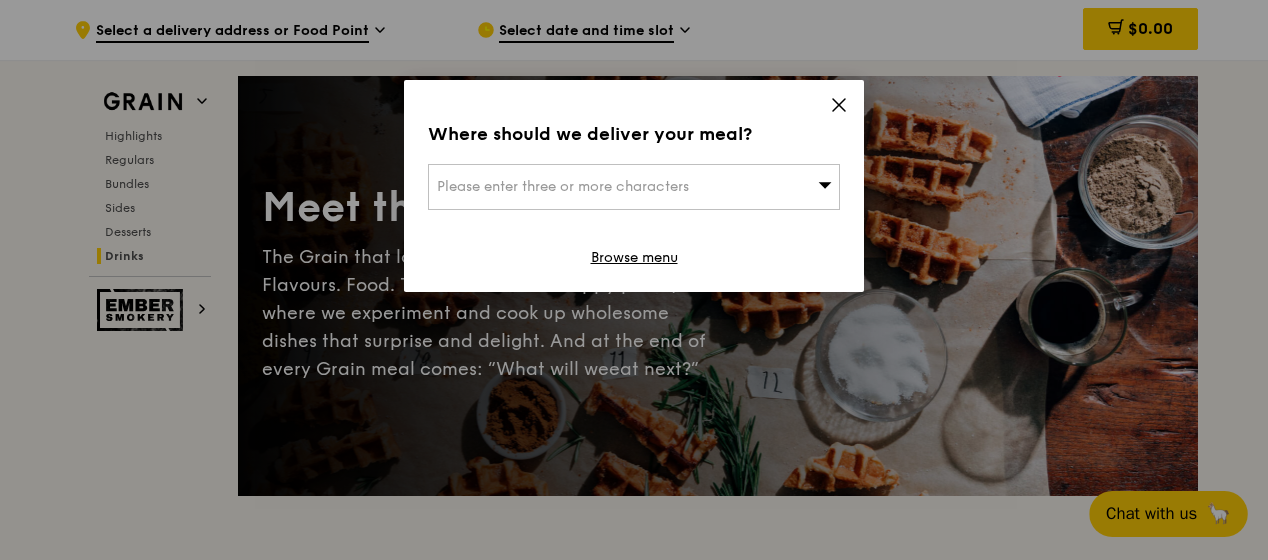 scroll, scrollTop: 100, scrollLeft: 0, axis: vertical 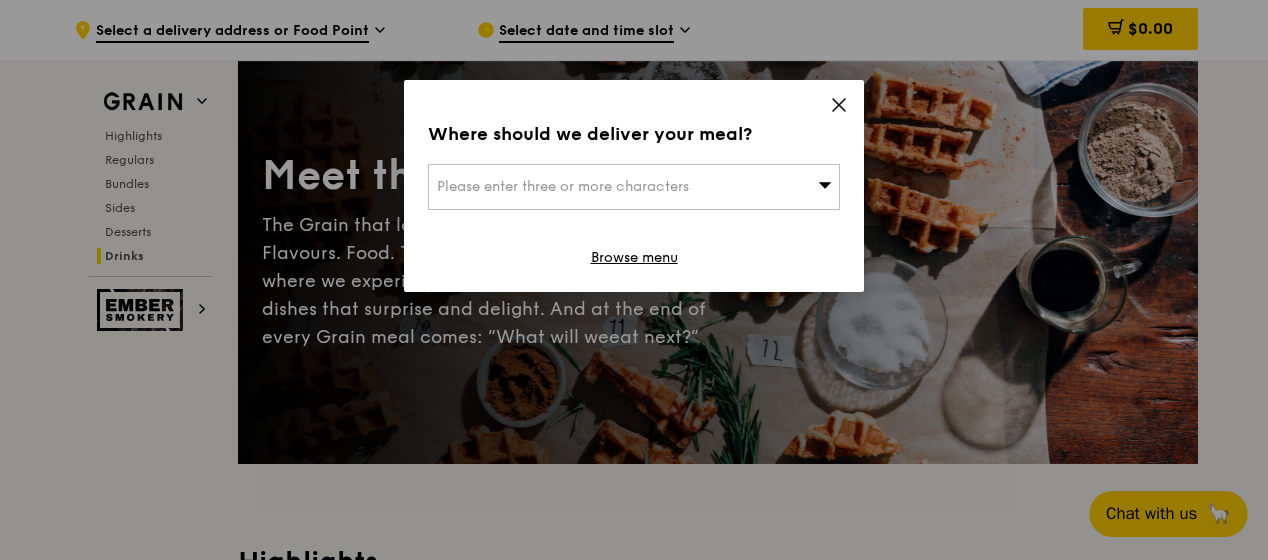 click 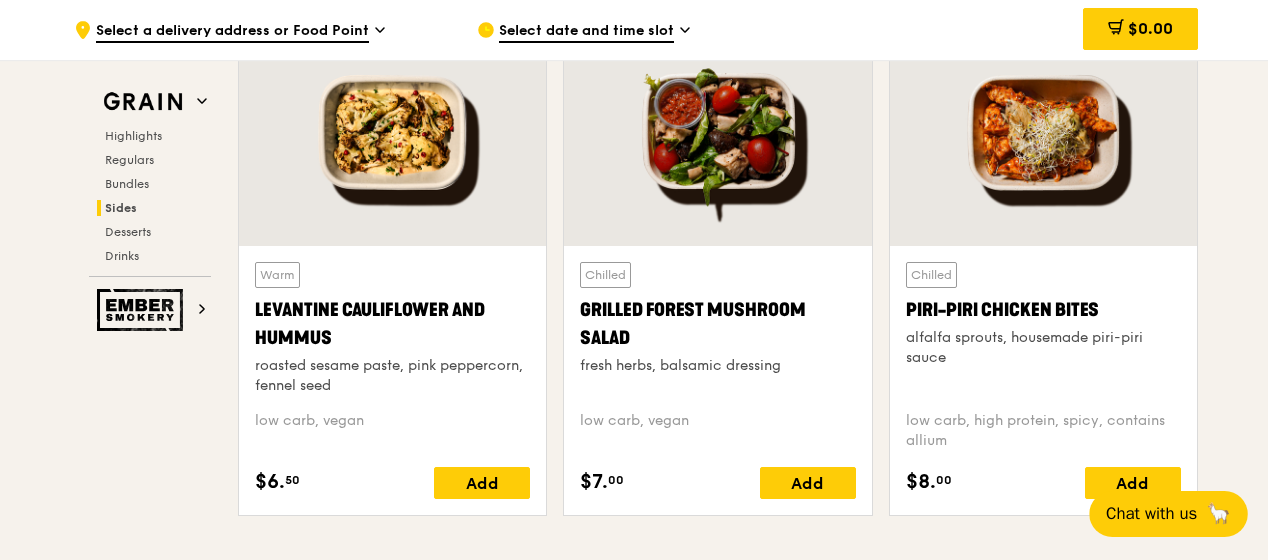 scroll, scrollTop: 5200, scrollLeft: 0, axis: vertical 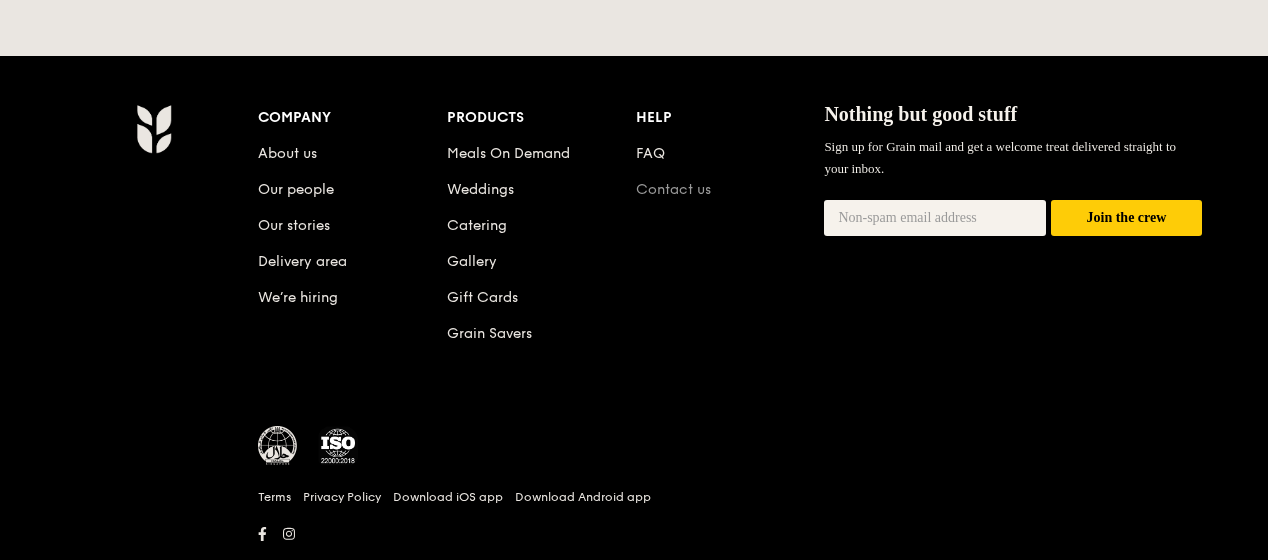 click on "Contact us" at bounding box center (673, 189) 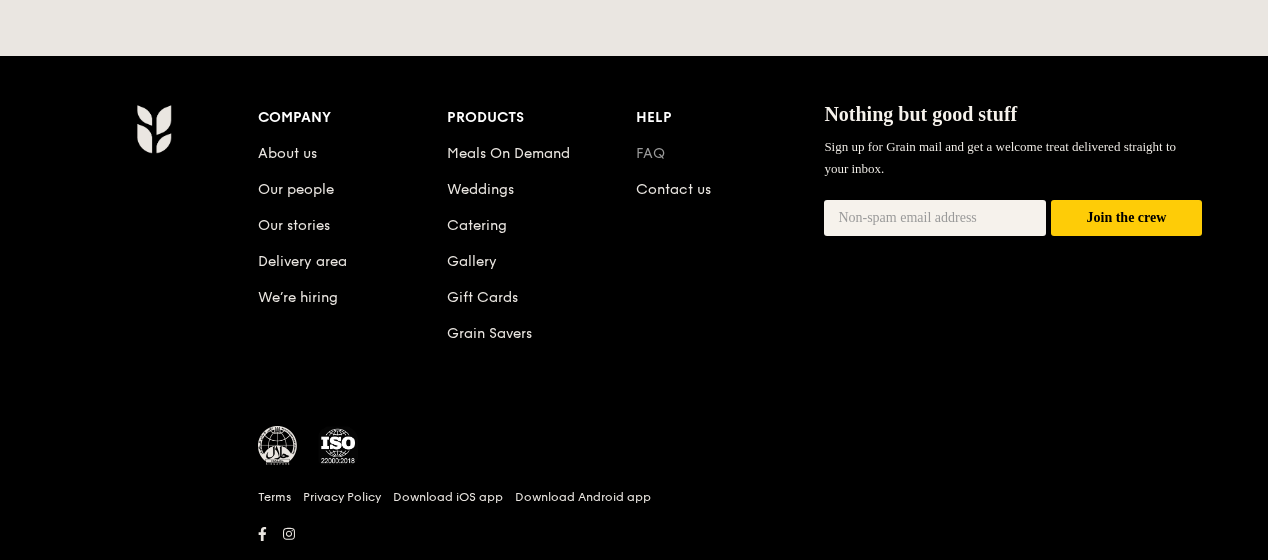 click on "FAQ" at bounding box center (650, 153) 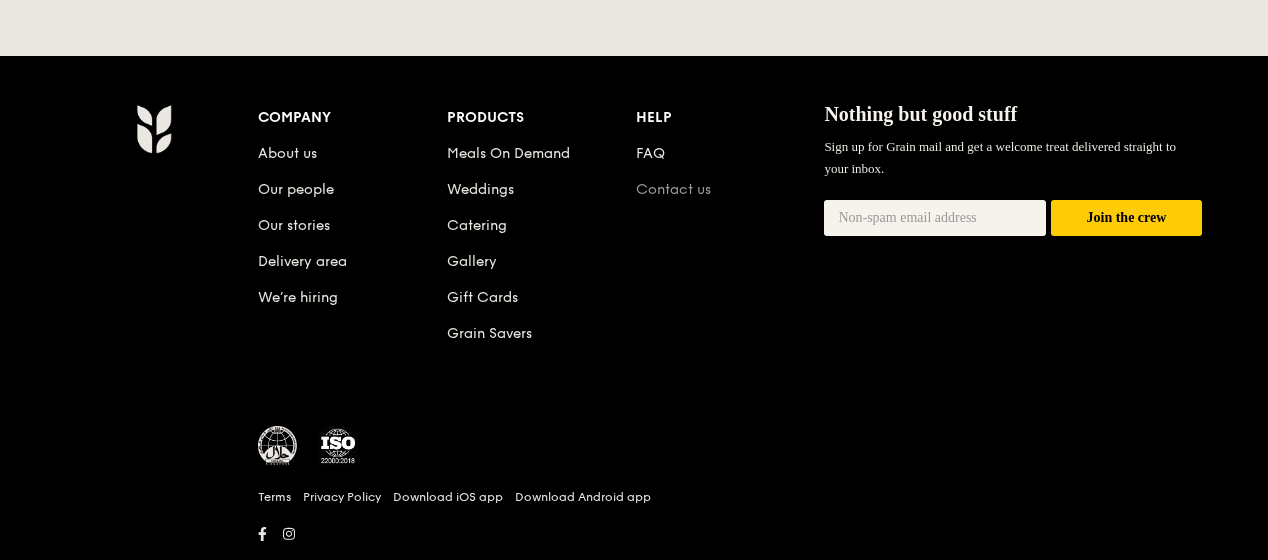 click on "Contact us" at bounding box center (673, 189) 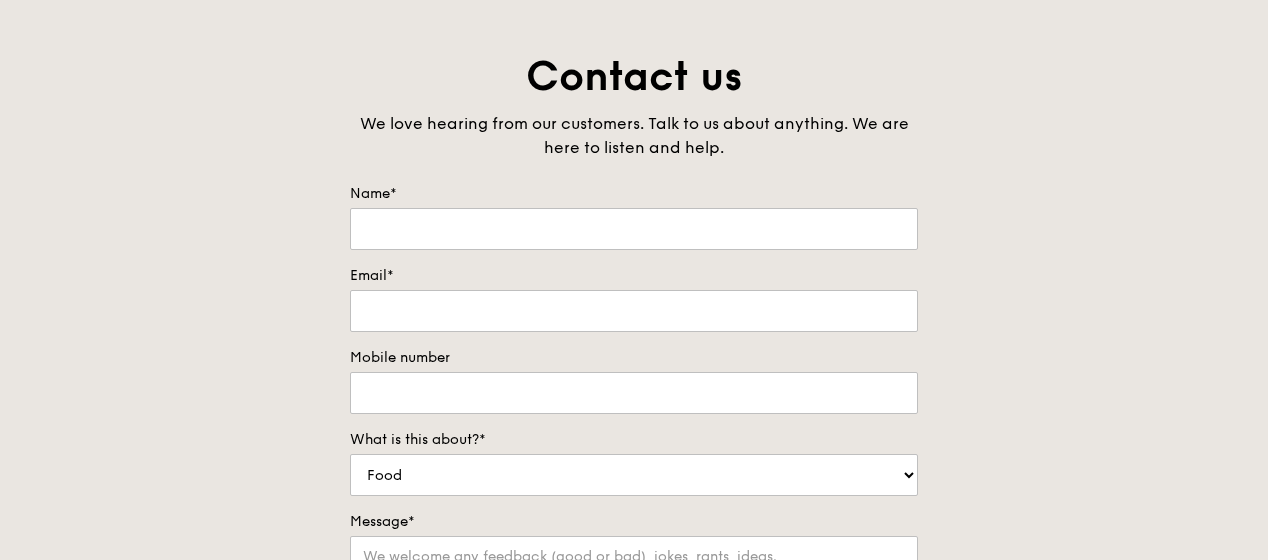 scroll, scrollTop: 0, scrollLeft: 0, axis: both 